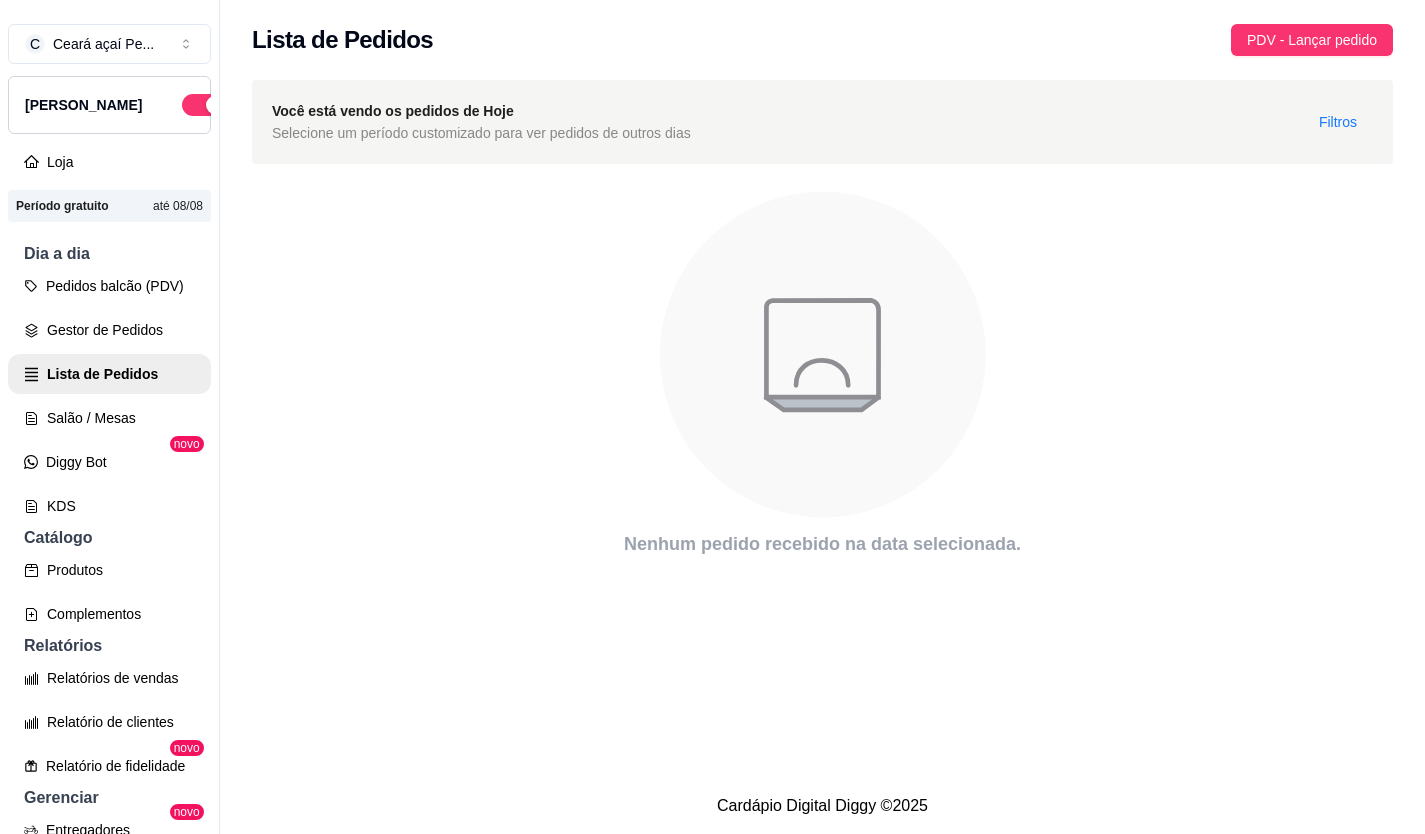 scroll, scrollTop: 0, scrollLeft: 0, axis: both 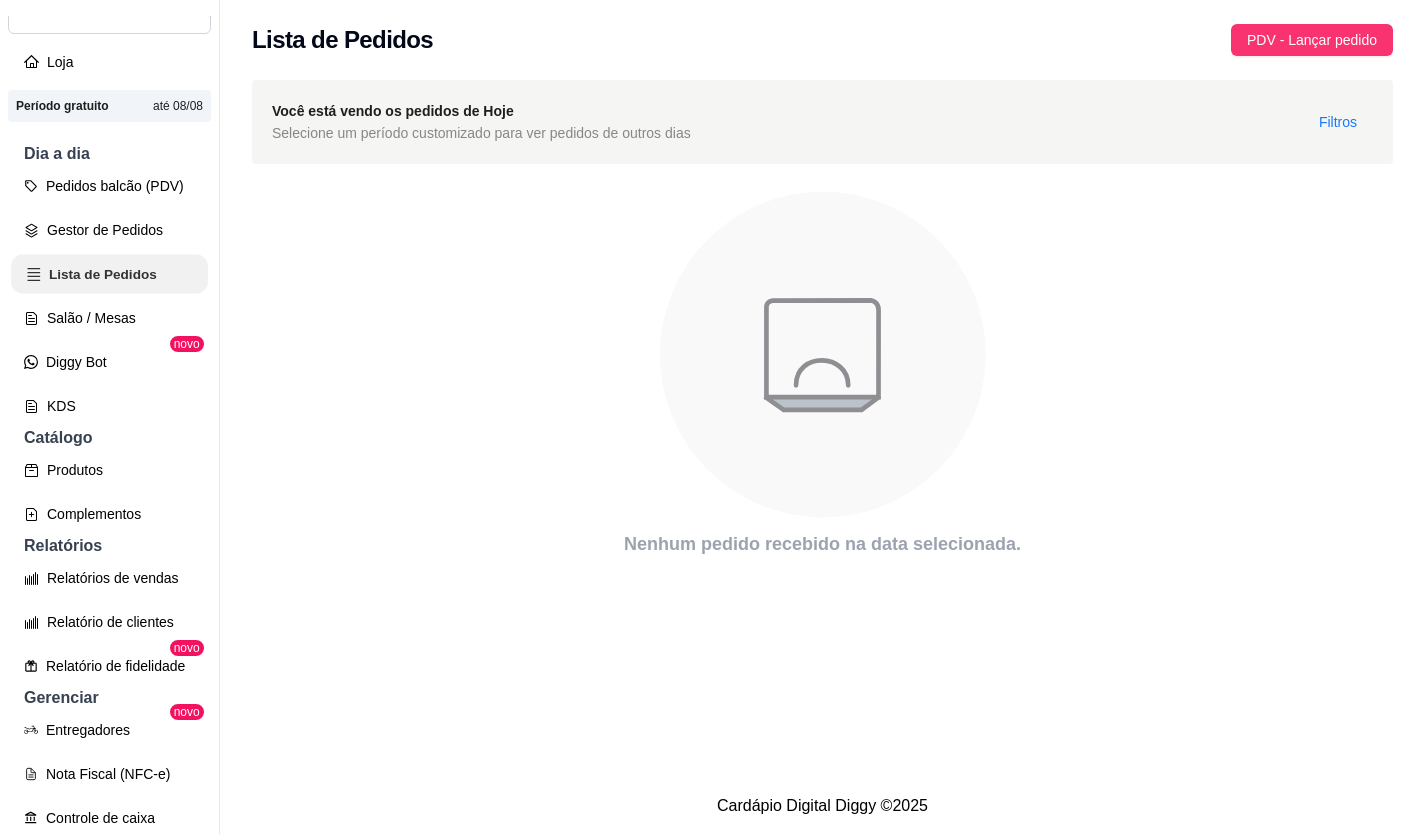 click on "Lista de Pedidos" at bounding box center (109, 274) 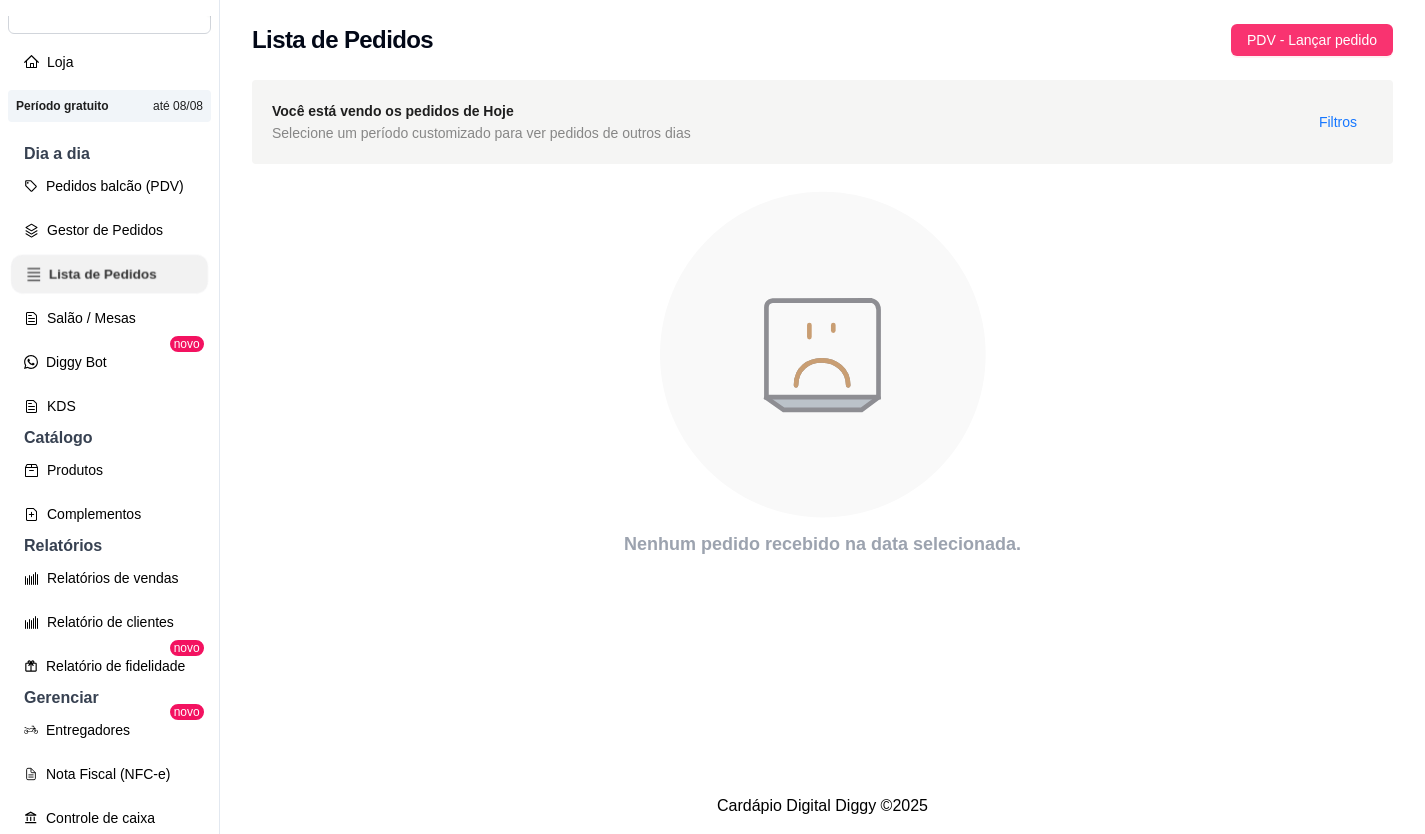 click on "Lista de Pedidos" at bounding box center (109, 274) 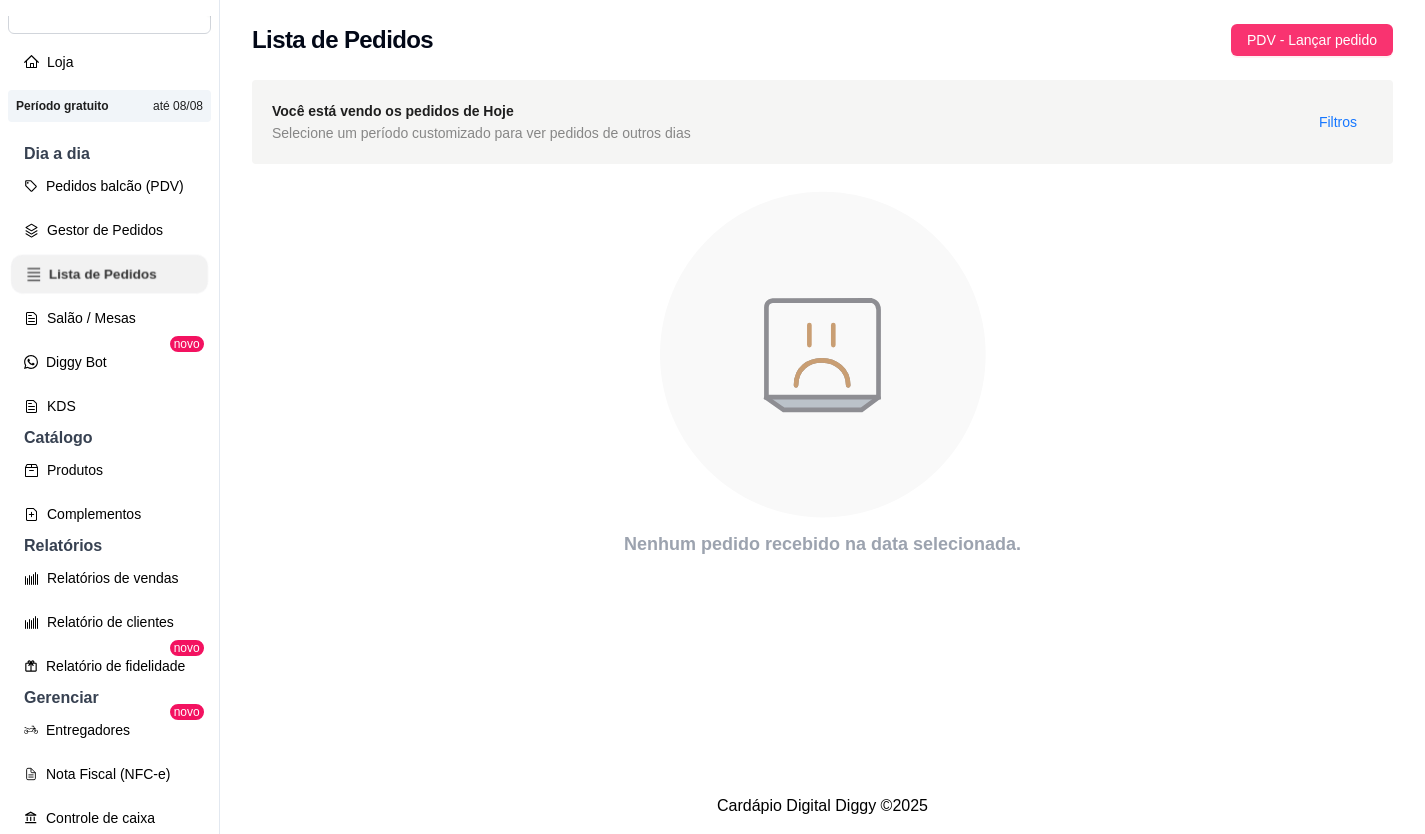 click on "Lista de Pedidos" at bounding box center [109, 274] 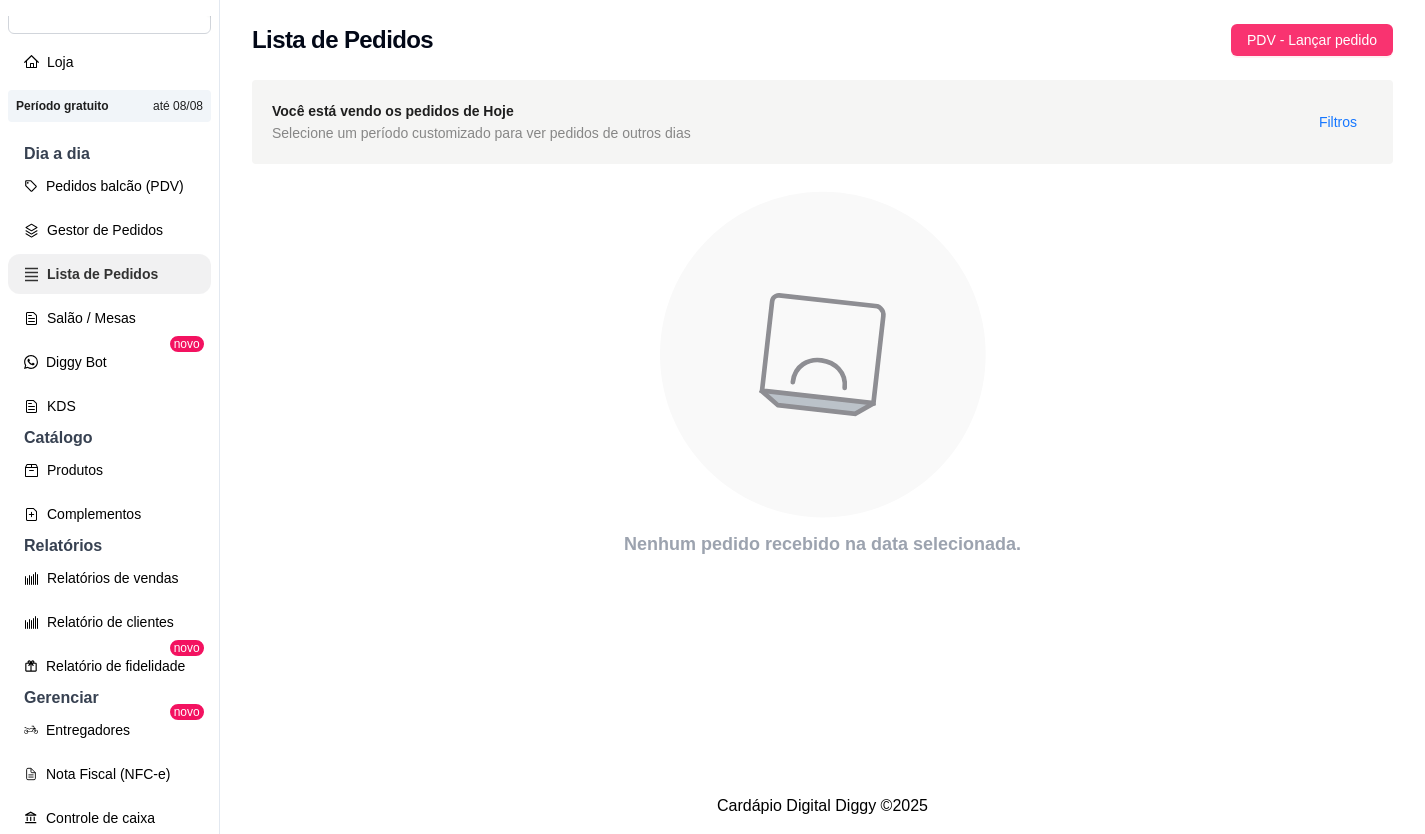 click on "Lista de Pedidos" at bounding box center (109, 274) 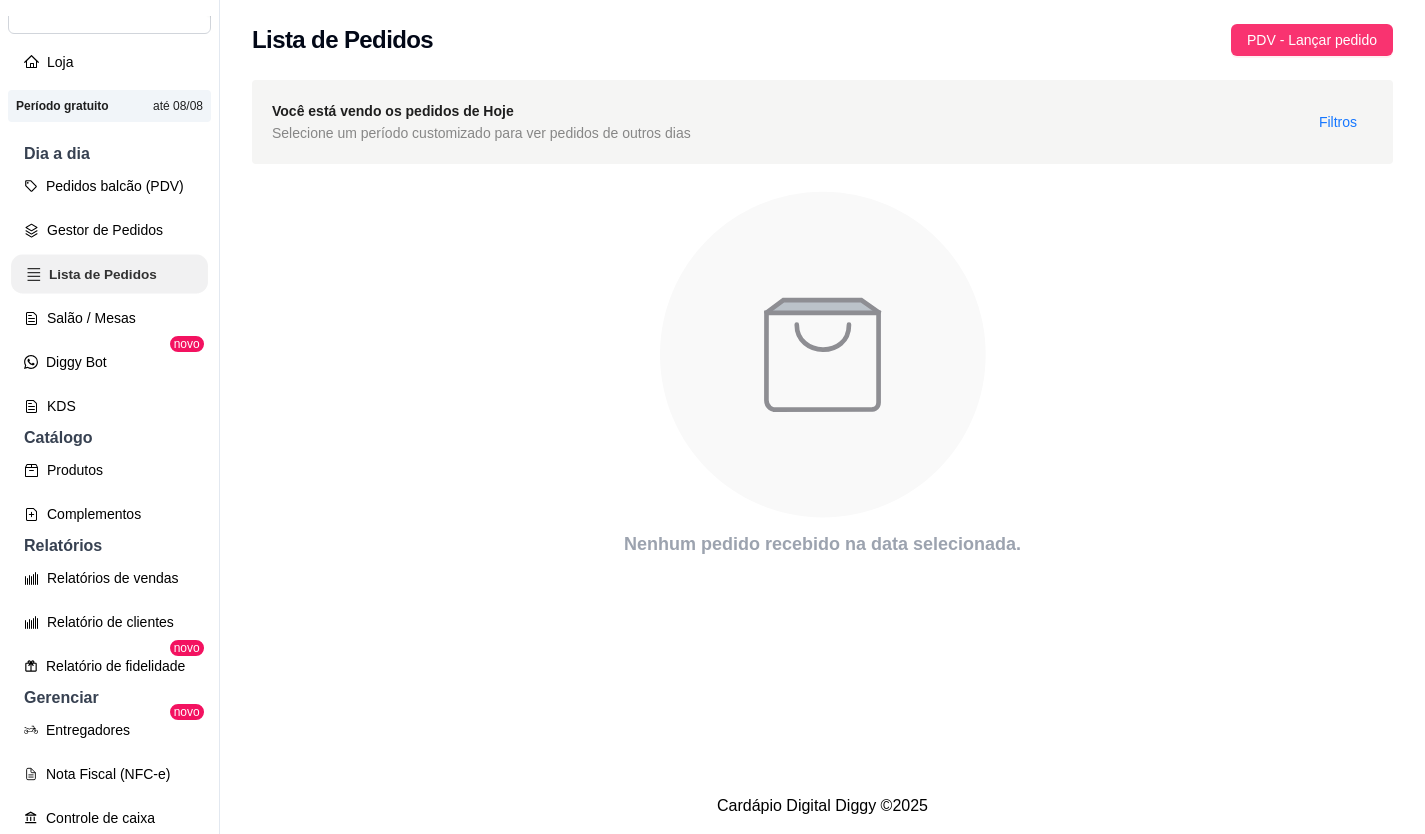 click on "Lista de Pedidos" at bounding box center [109, 274] 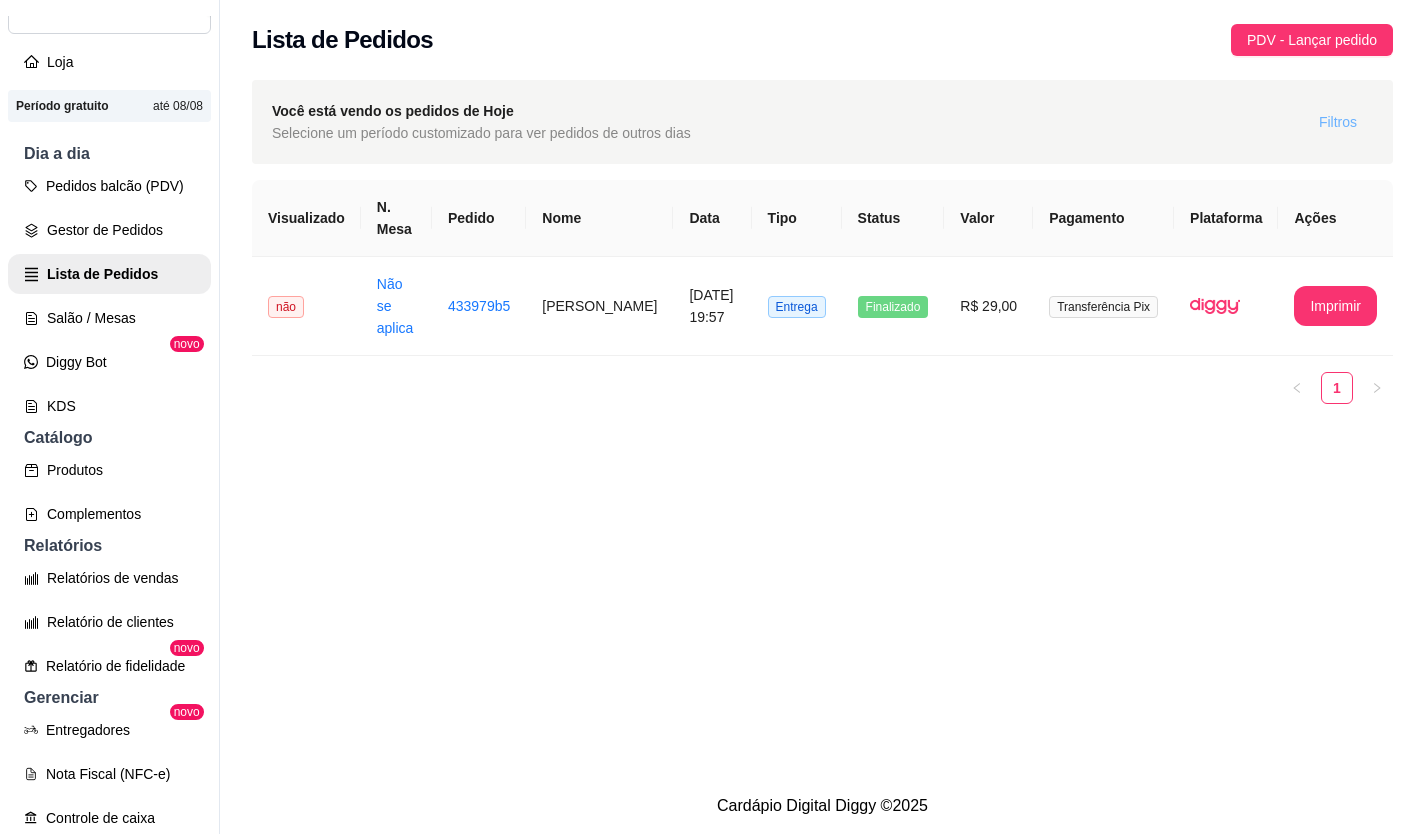 click on "Filtros" at bounding box center (1338, 122) 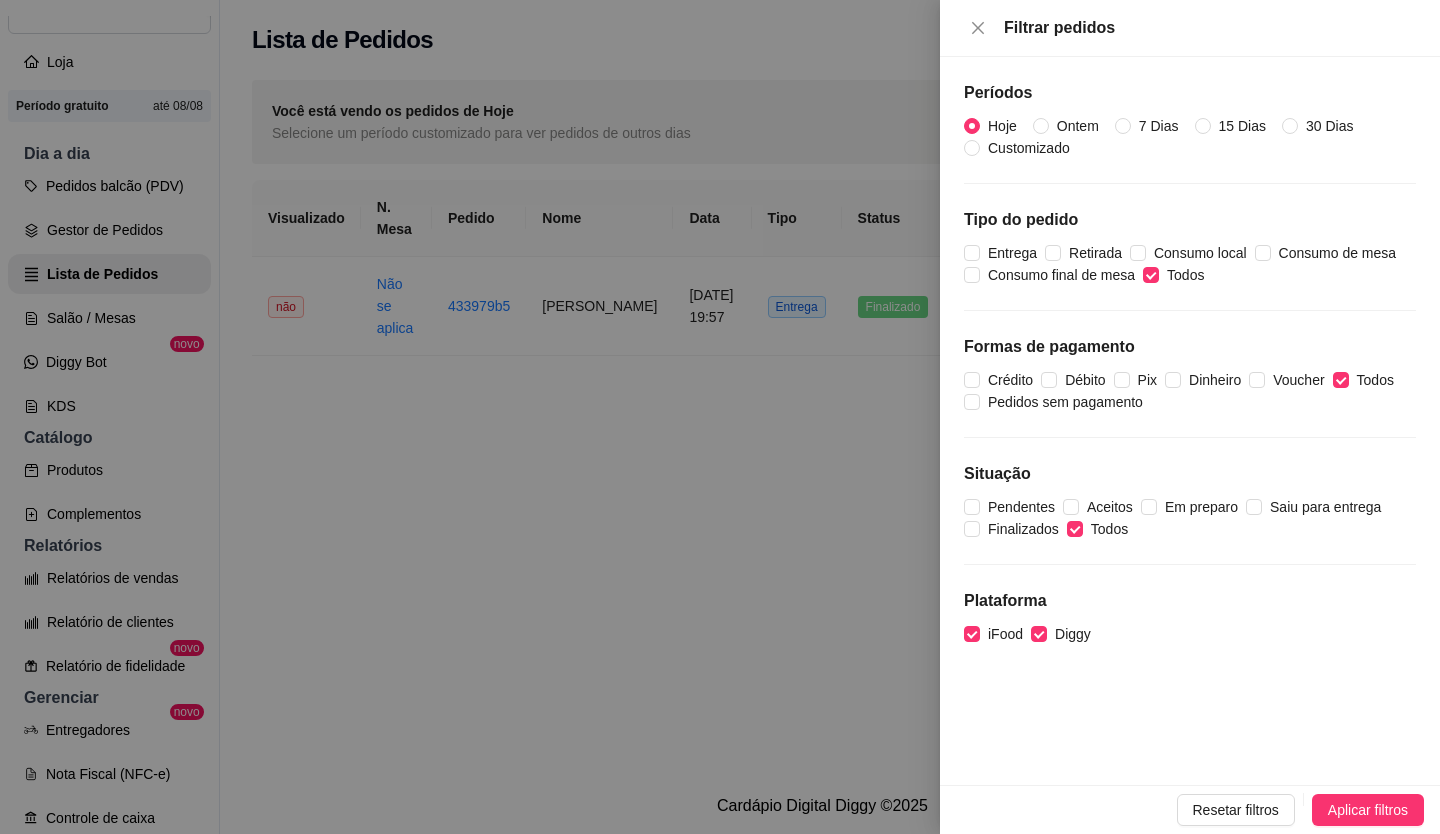 drag, startPoint x: 717, startPoint y: 491, endPoint x: 862, endPoint y: 358, distance: 196.75873 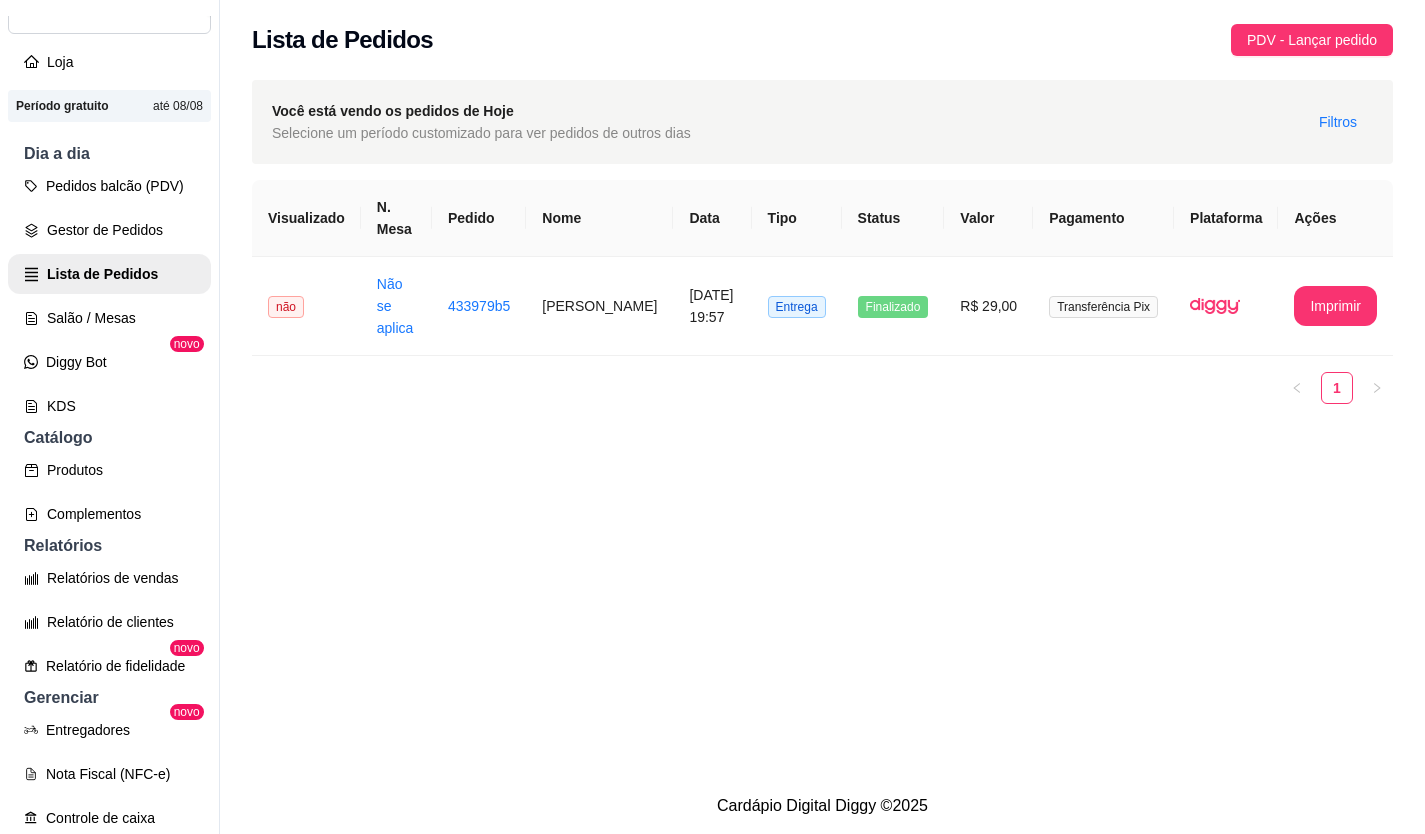 click on "Tipo" at bounding box center (797, 218) 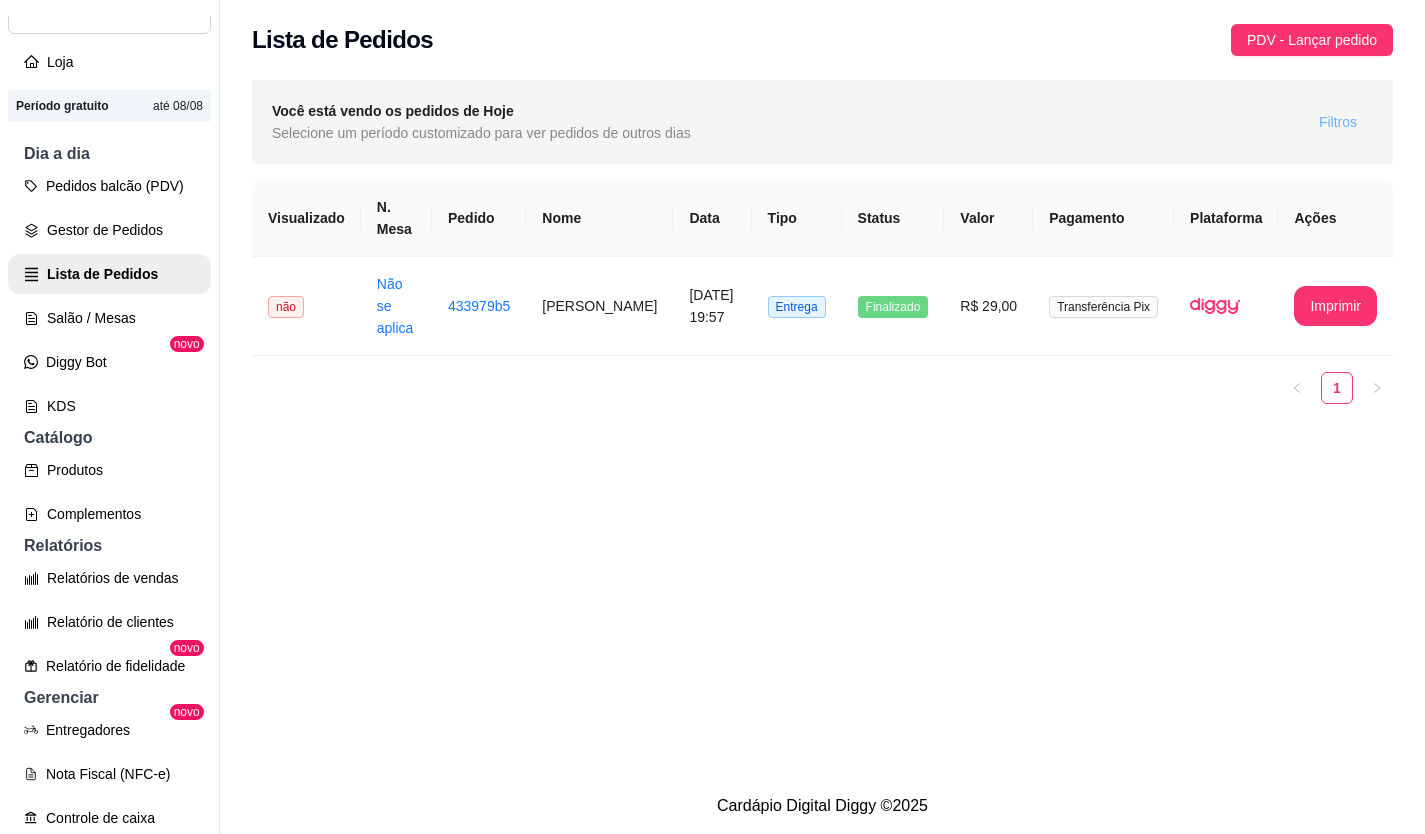 click on "Filtros" at bounding box center (1338, 122) 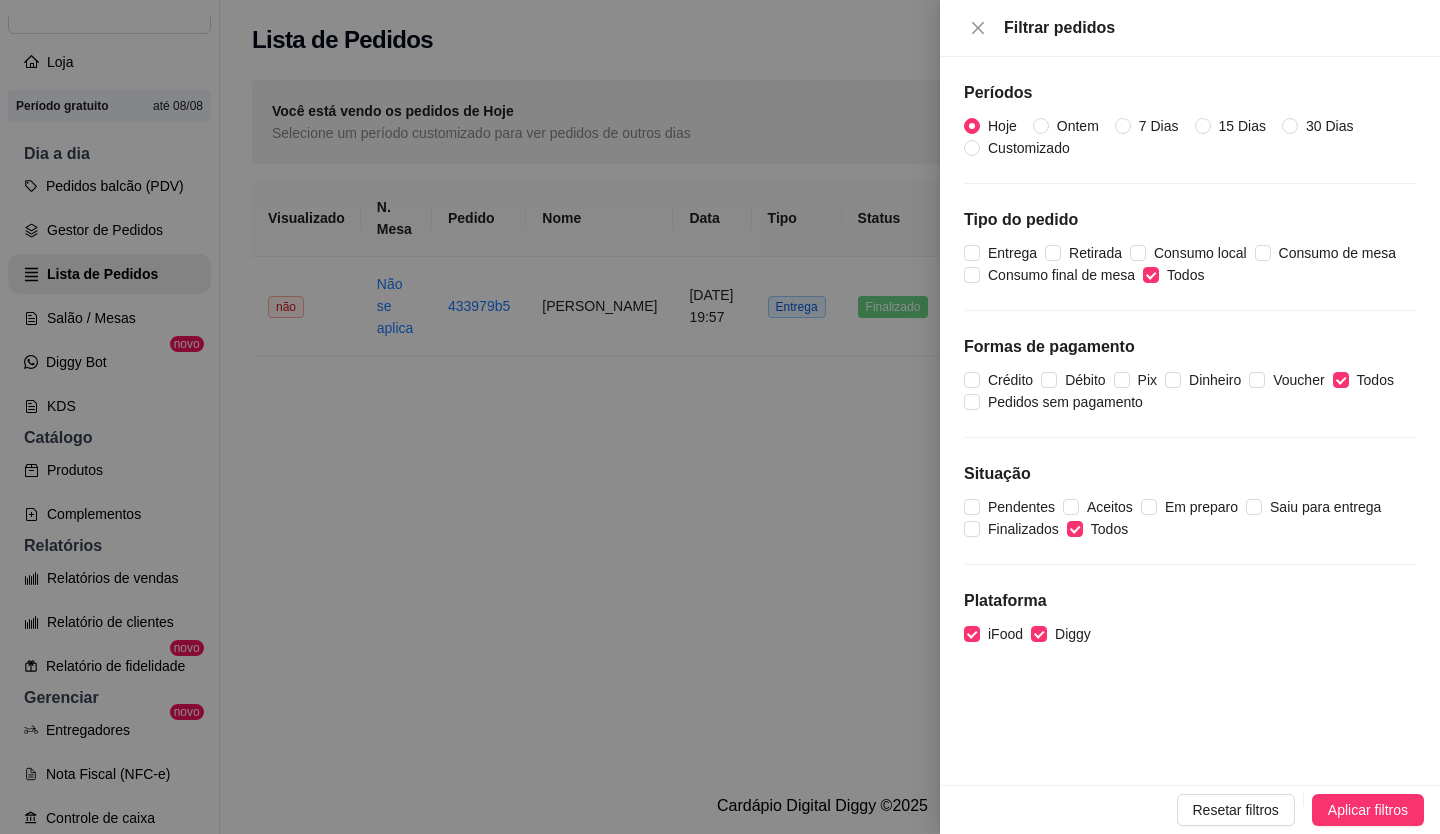 drag, startPoint x: 1307, startPoint y: 1, endPoint x: 864, endPoint y: 445, distance: 627.2041 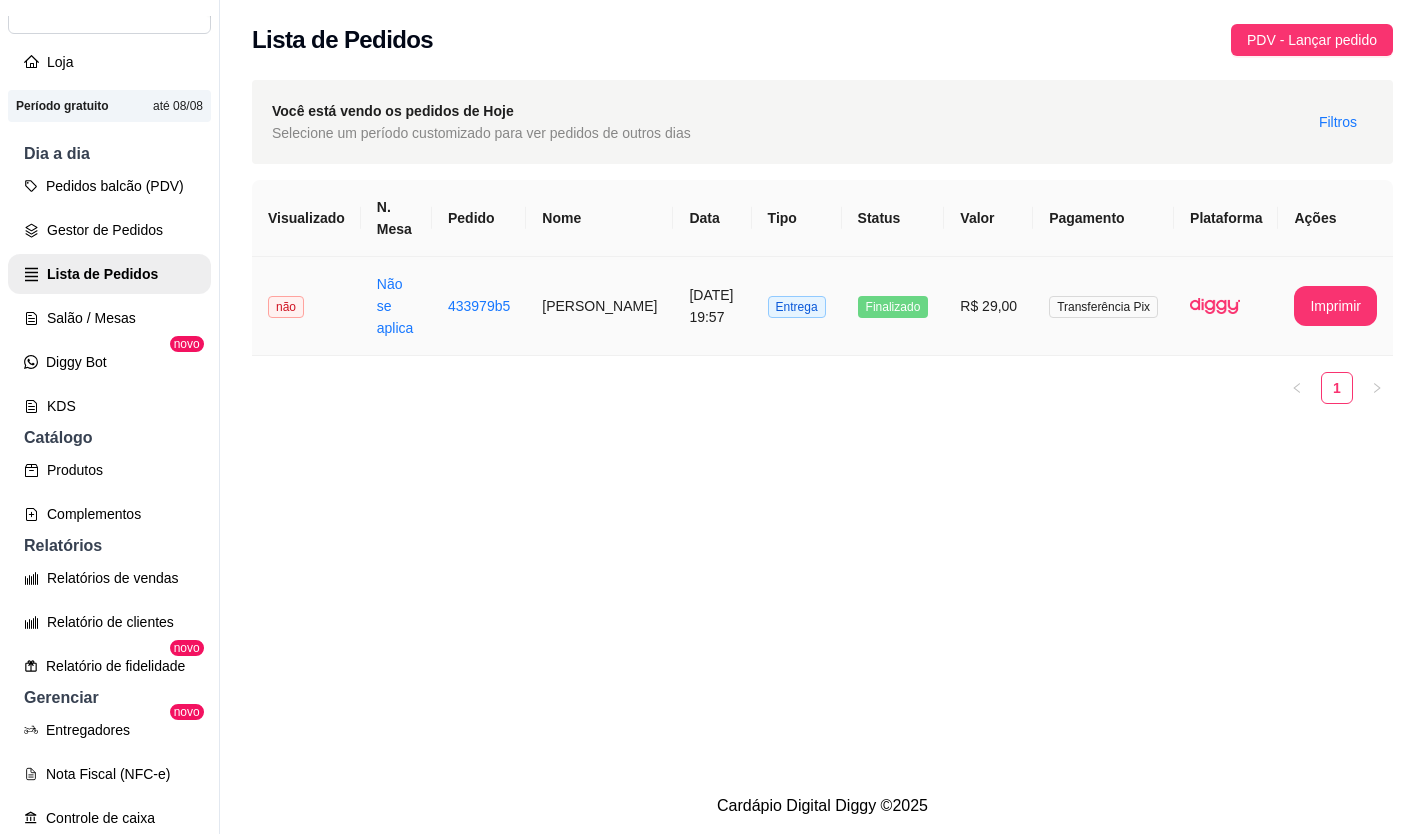 click on "não" at bounding box center [306, 306] 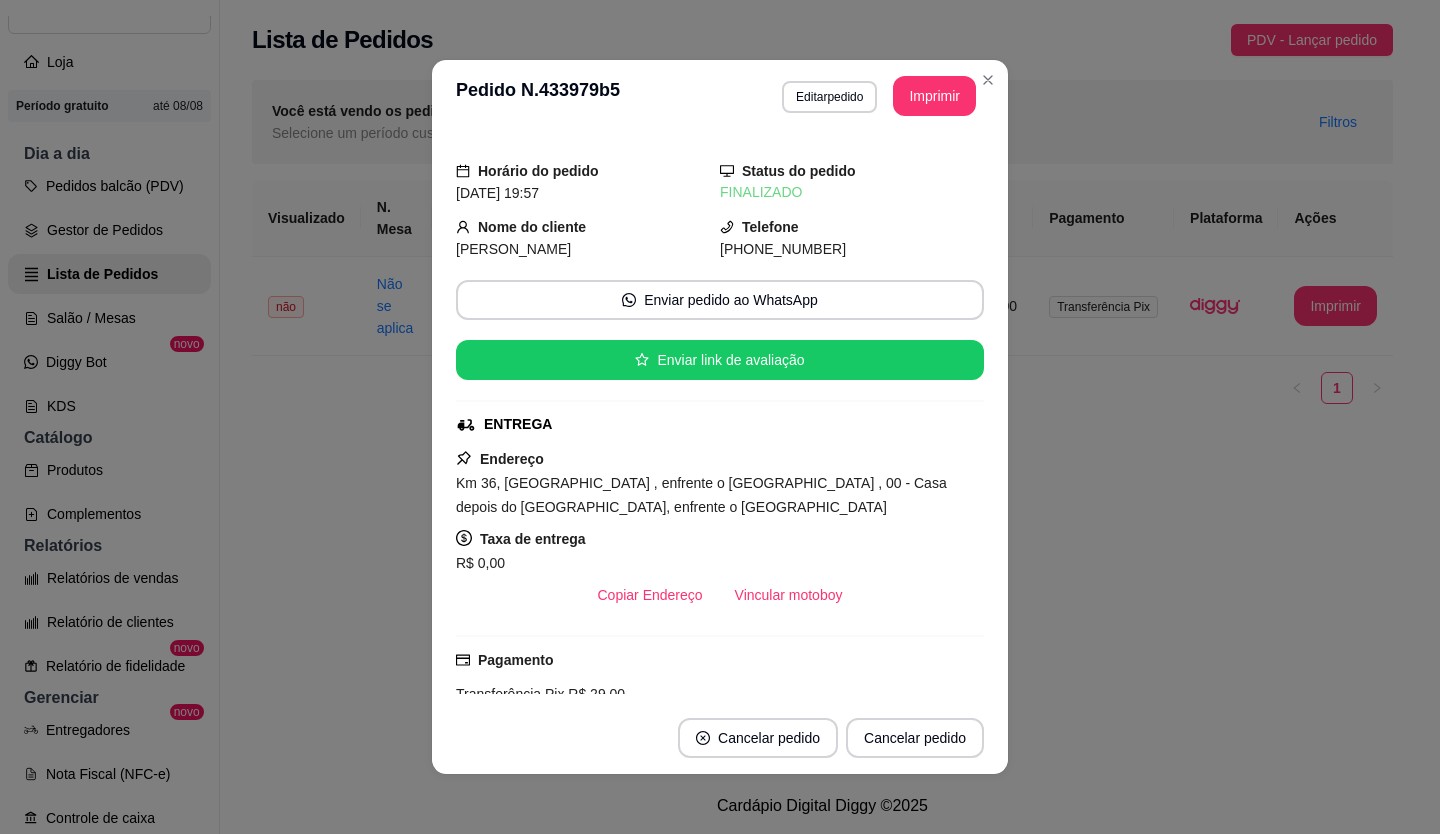 scroll, scrollTop: 40, scrollLeft: 0, axis: vertical 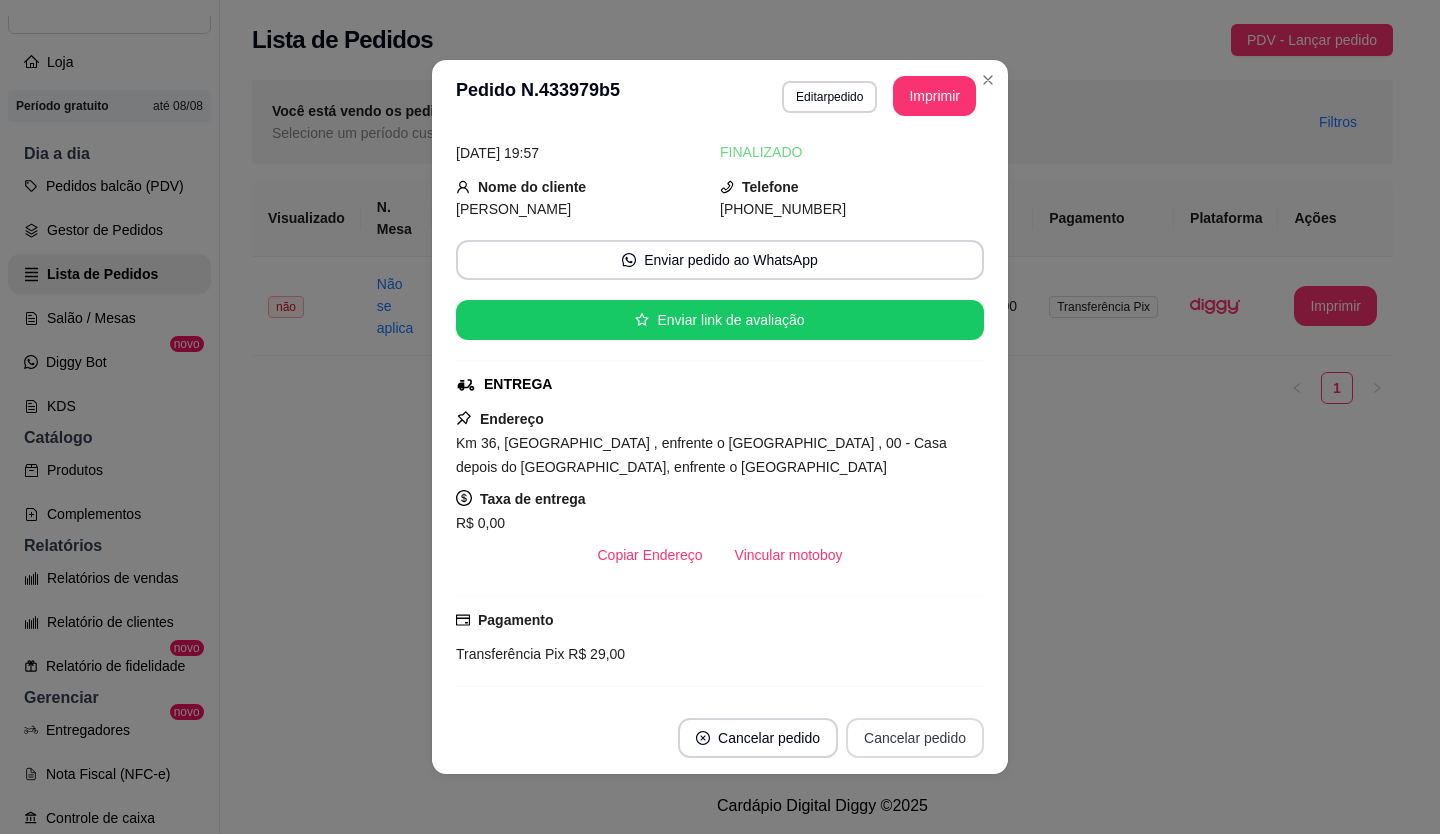 click on "Cancelar pedido" at bounding box center (915, 738) 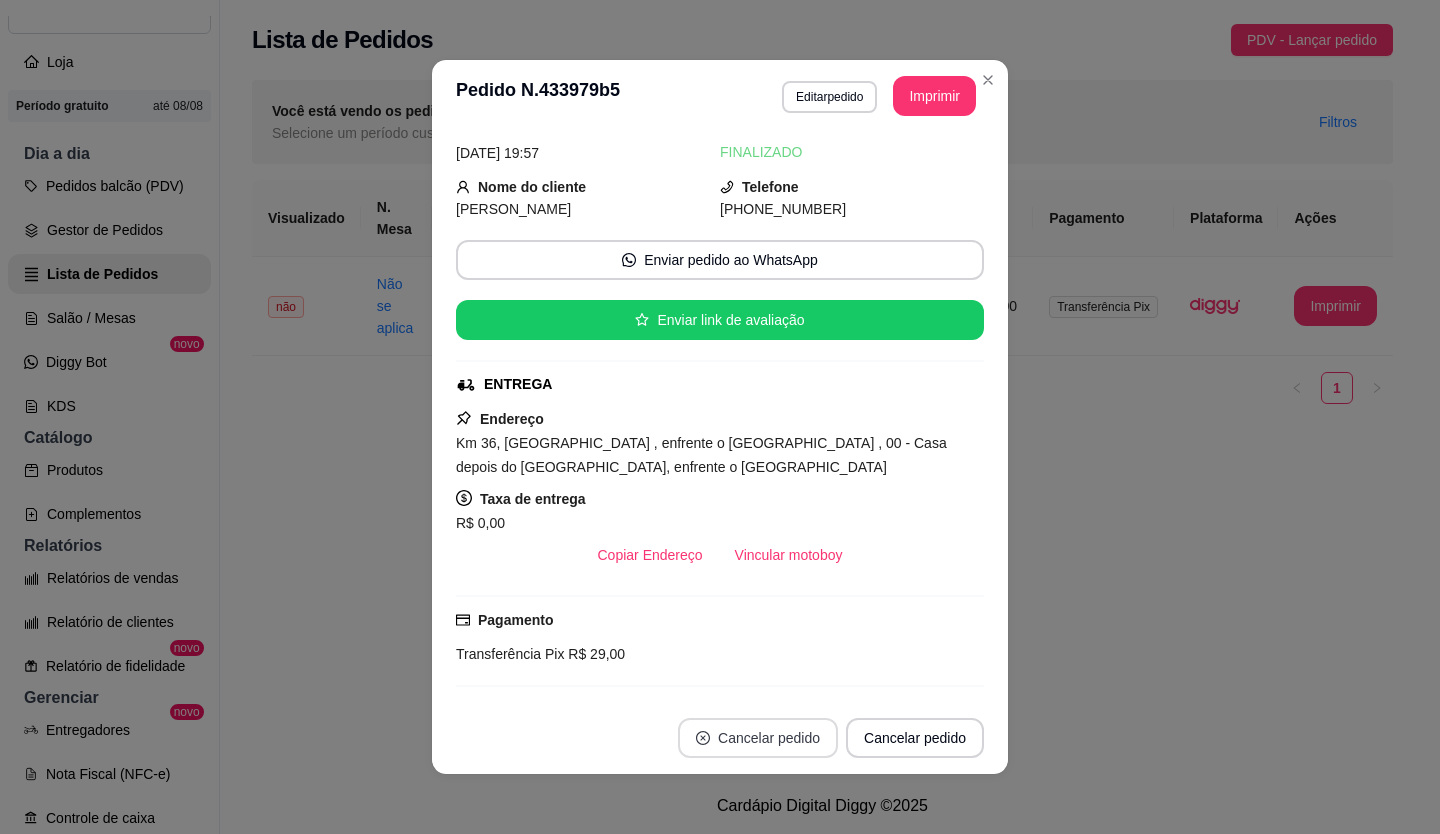 click on "Cancelar pedido" at bounding box center (758, 738) 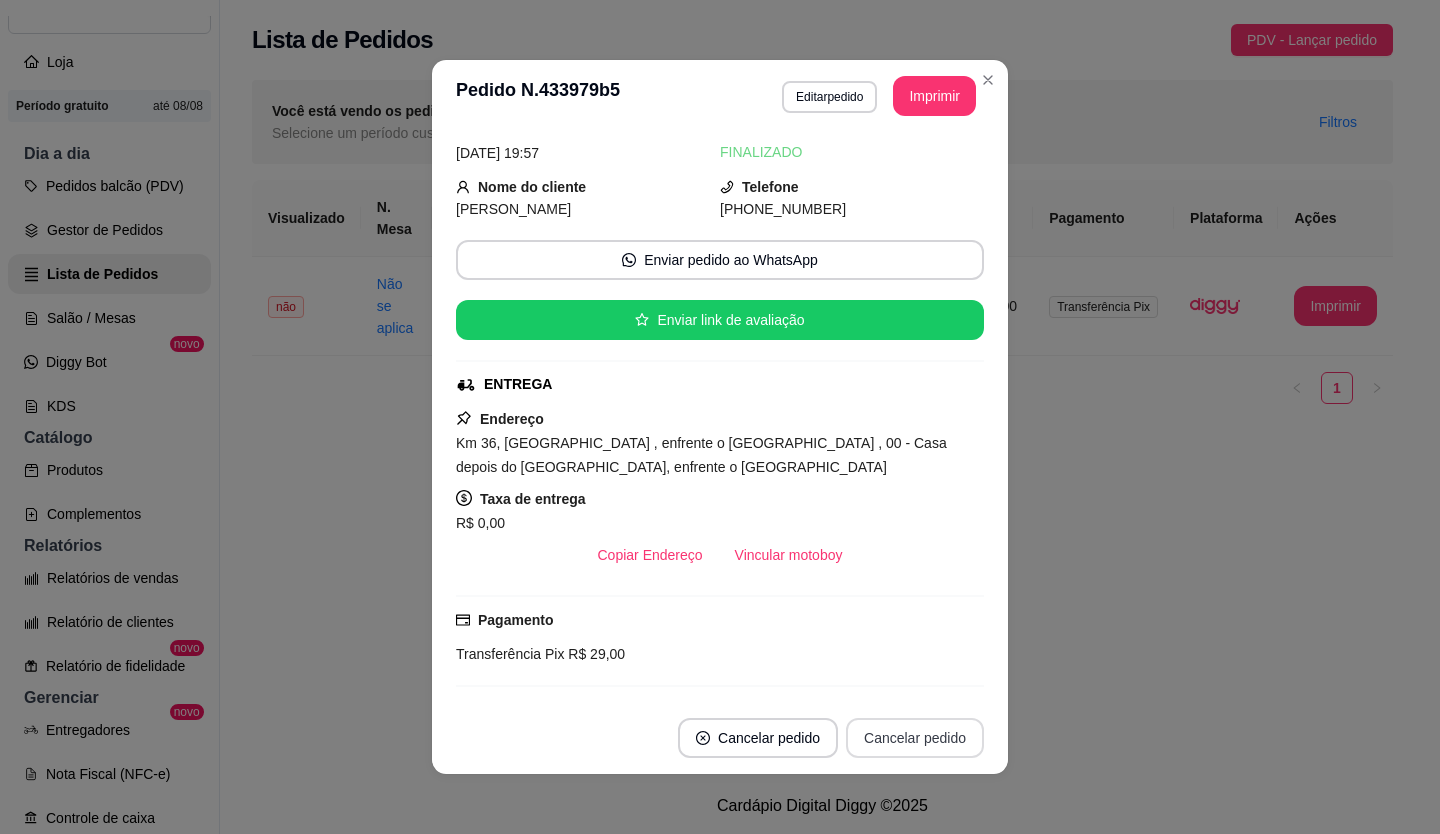 click on "Cancelar pedido" at bounding box center (915, 738) 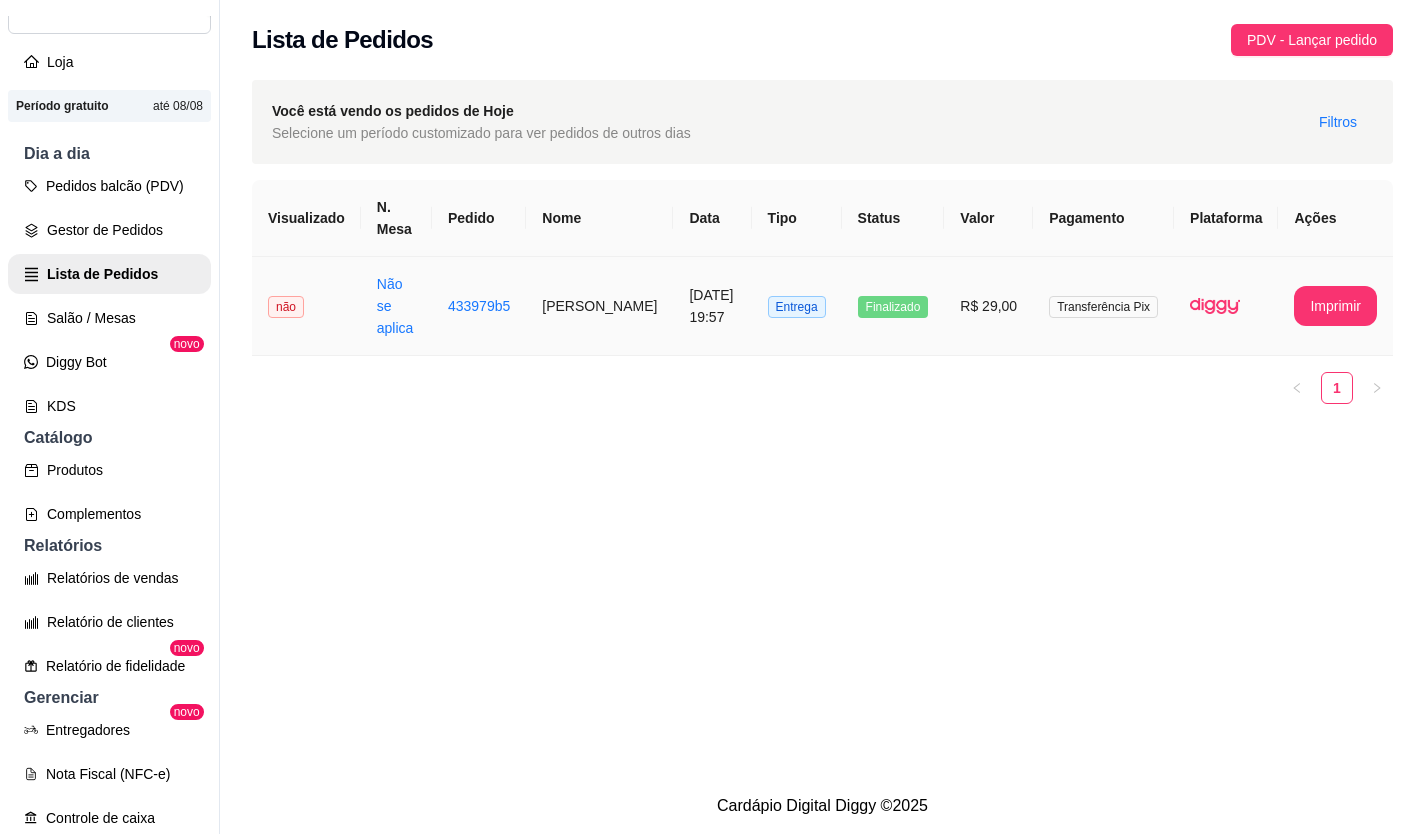 click on "Finalizado" at bounding box center (893, 307) 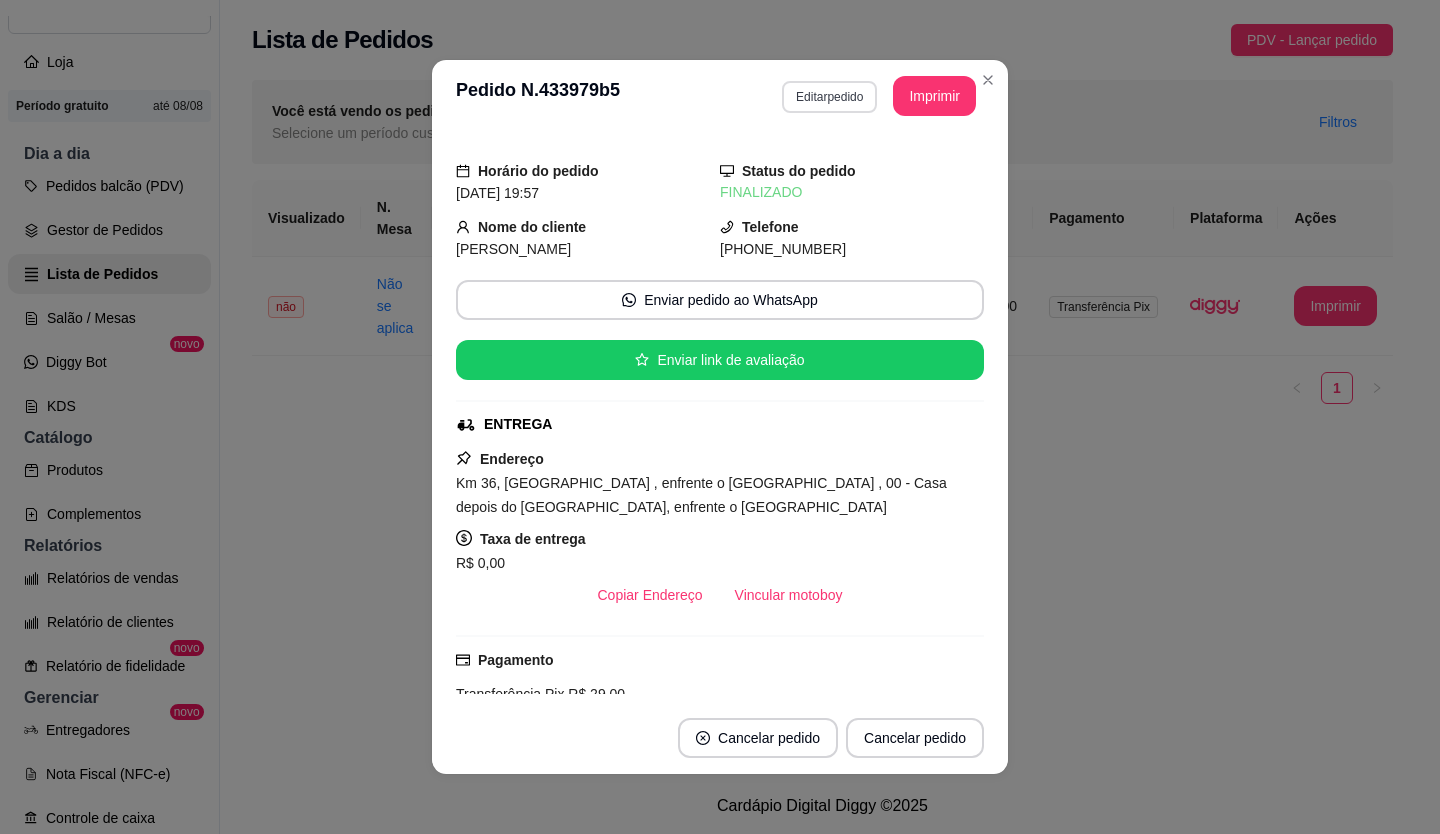 click on "Editar  pedido" at bounding box center [829, 97] 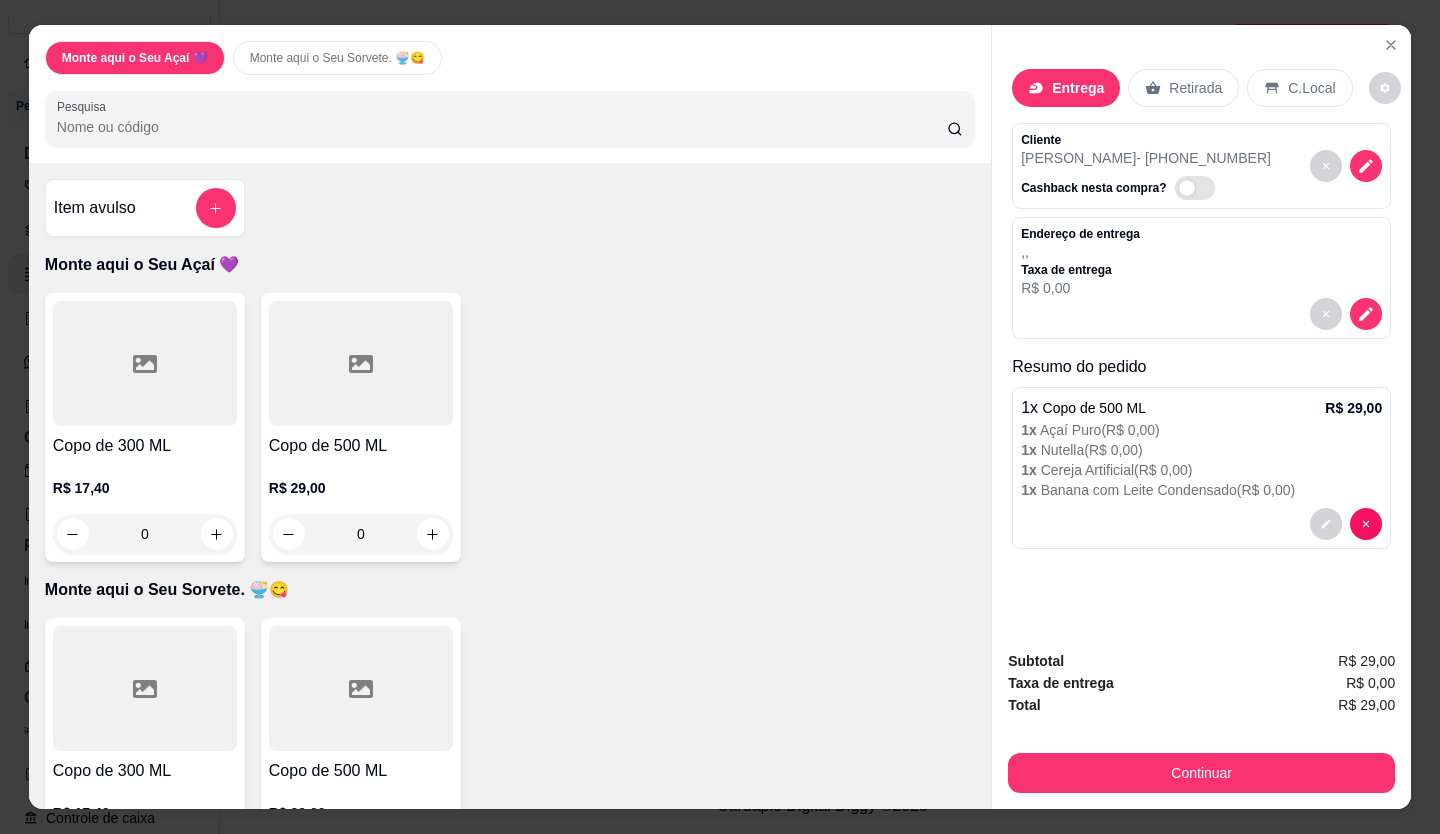 click on "Retirada" at bounding box center [1195, 88] 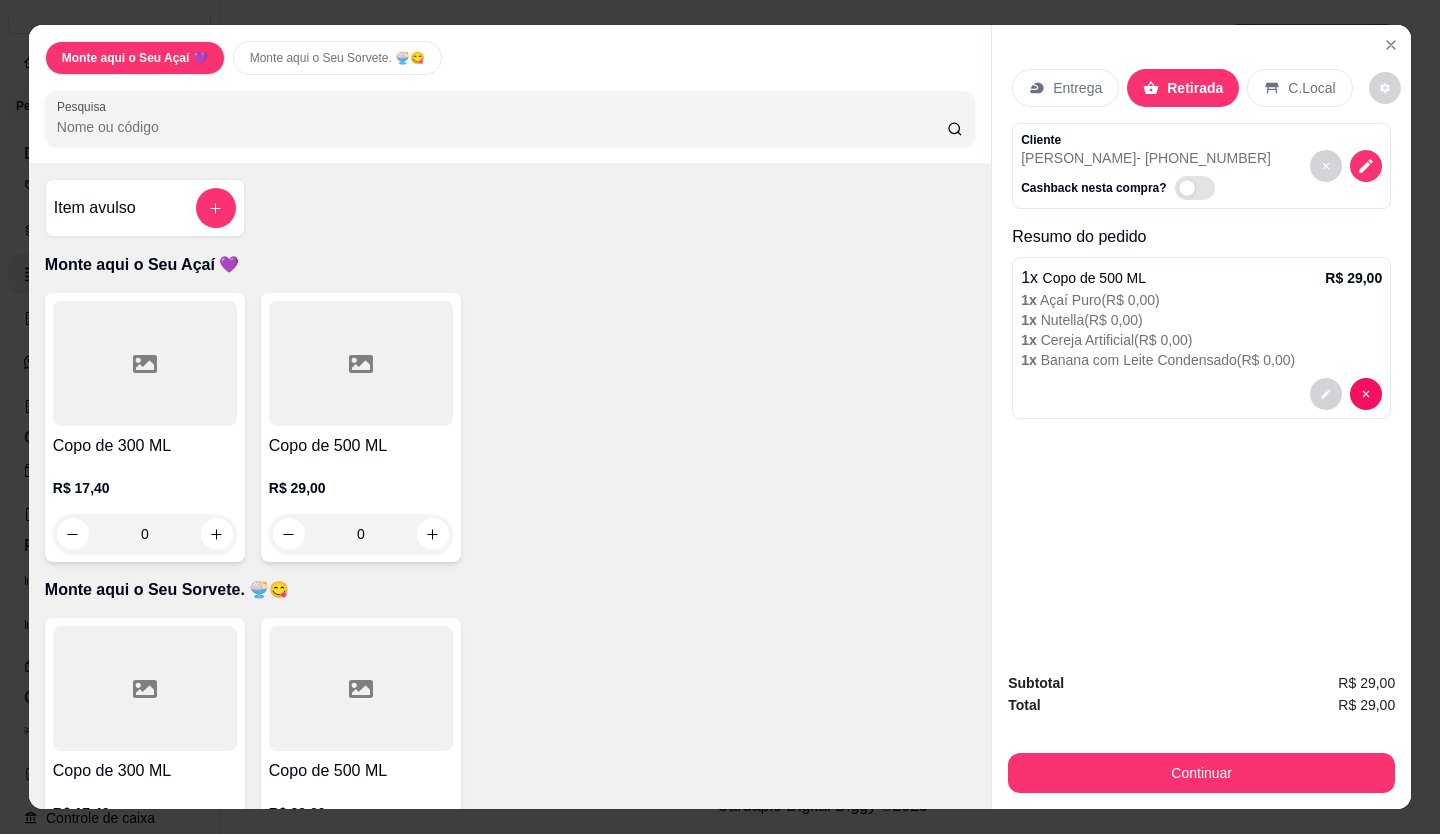 click on "C.Local" at bounding box center [1311, 88] 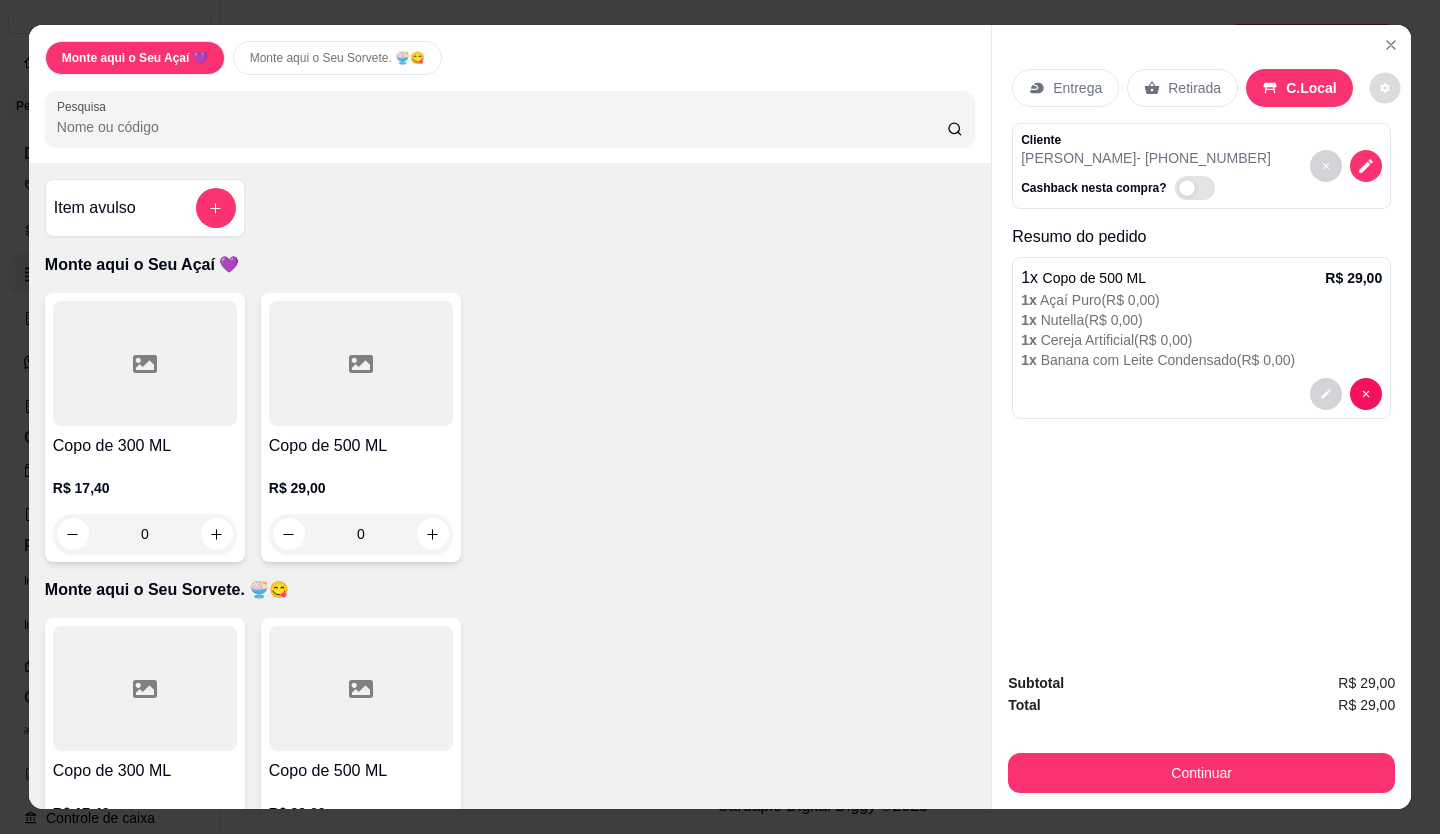 click 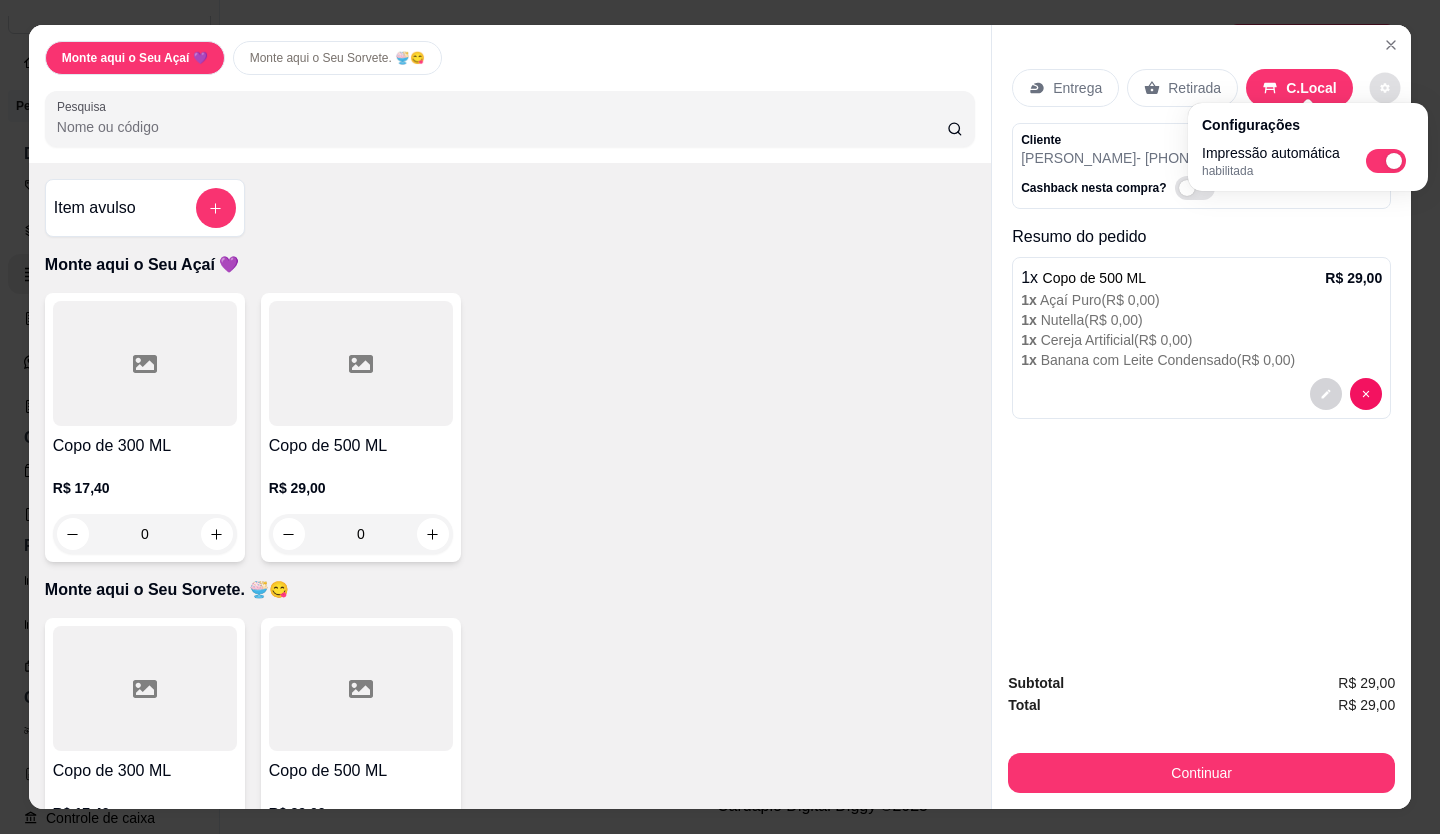 click on "Entrega" at bounding box center [1077, 88] 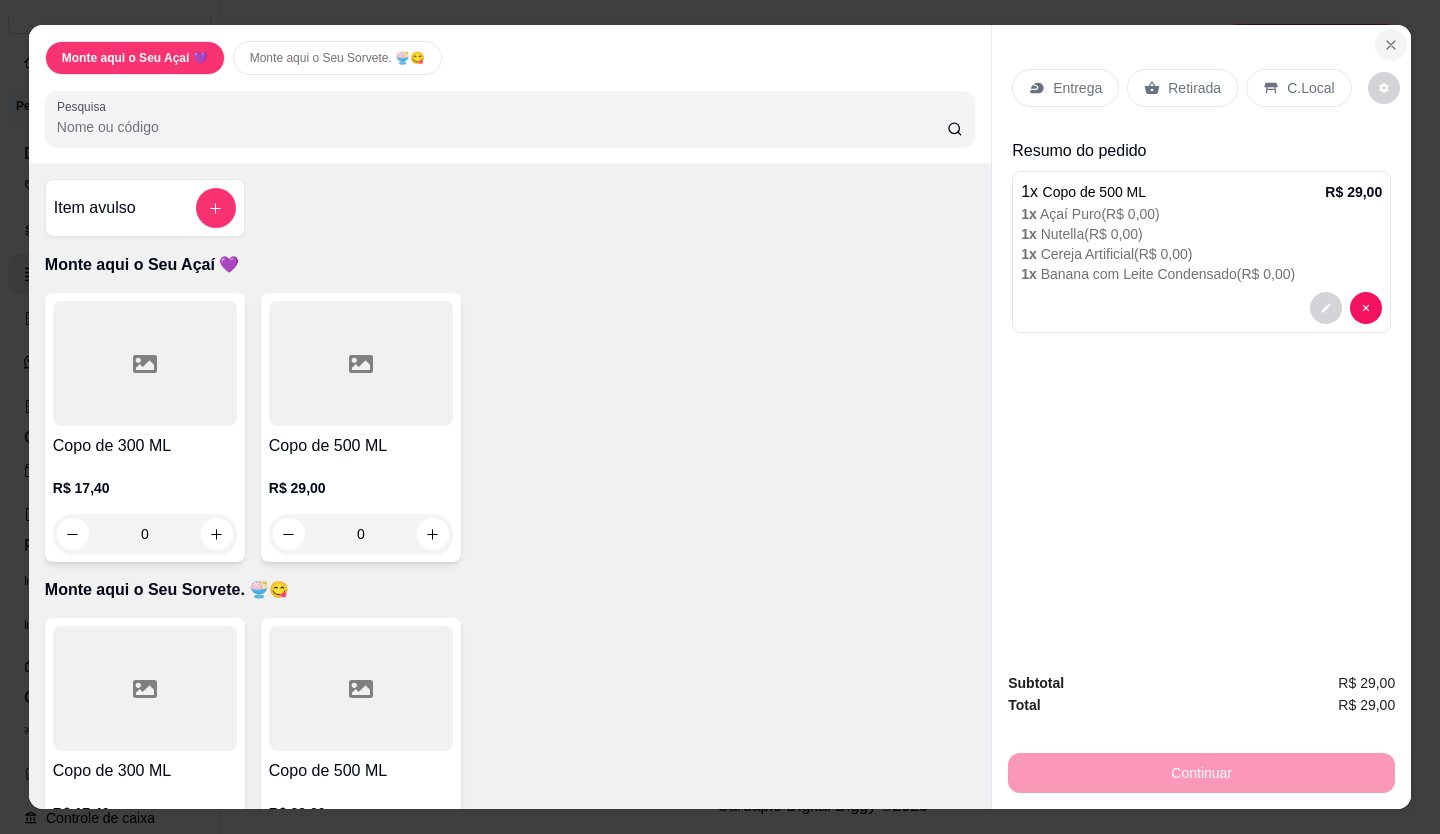 click 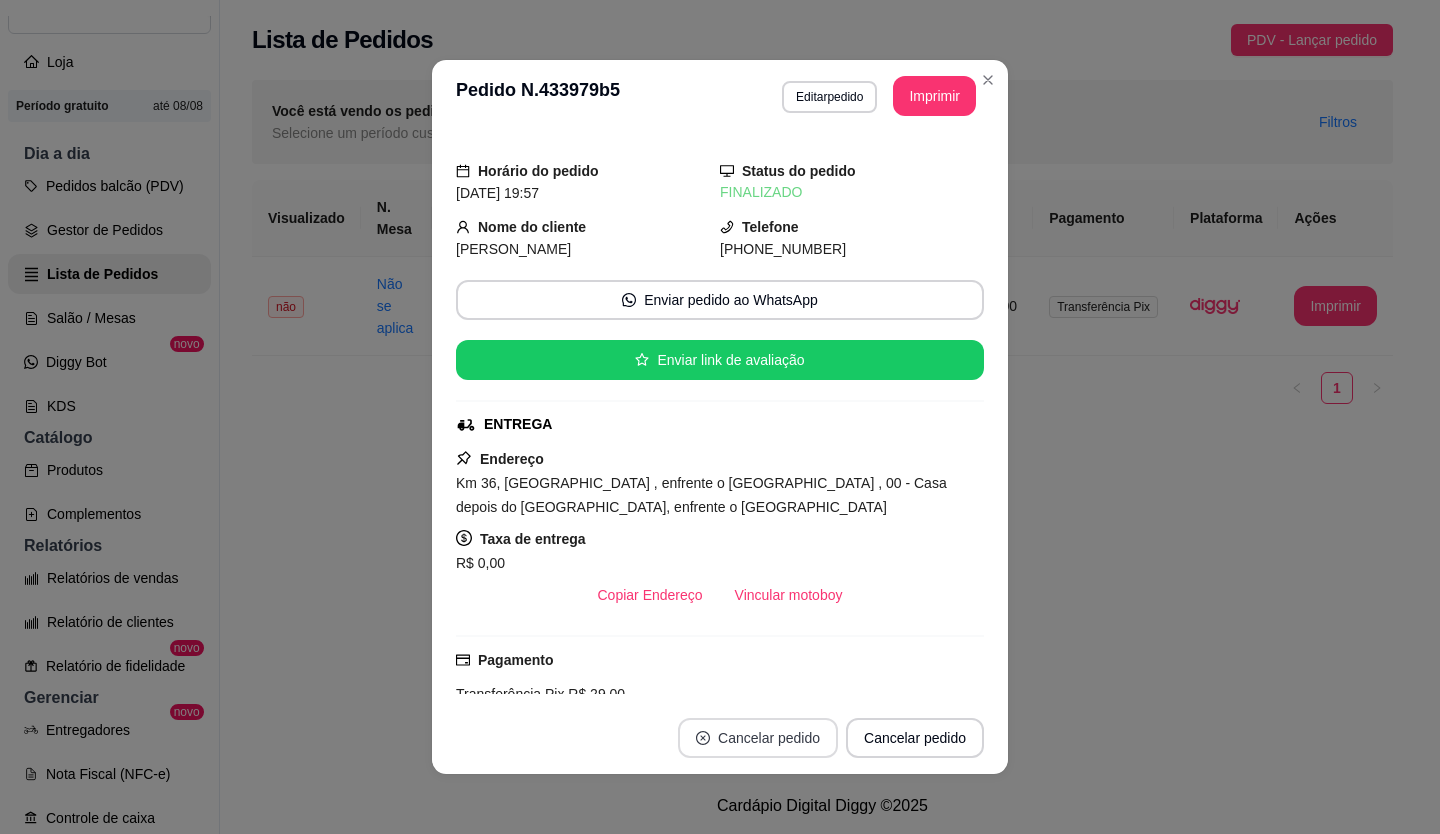 click on "Cancelar pedido" at bounding box center [758, 738] 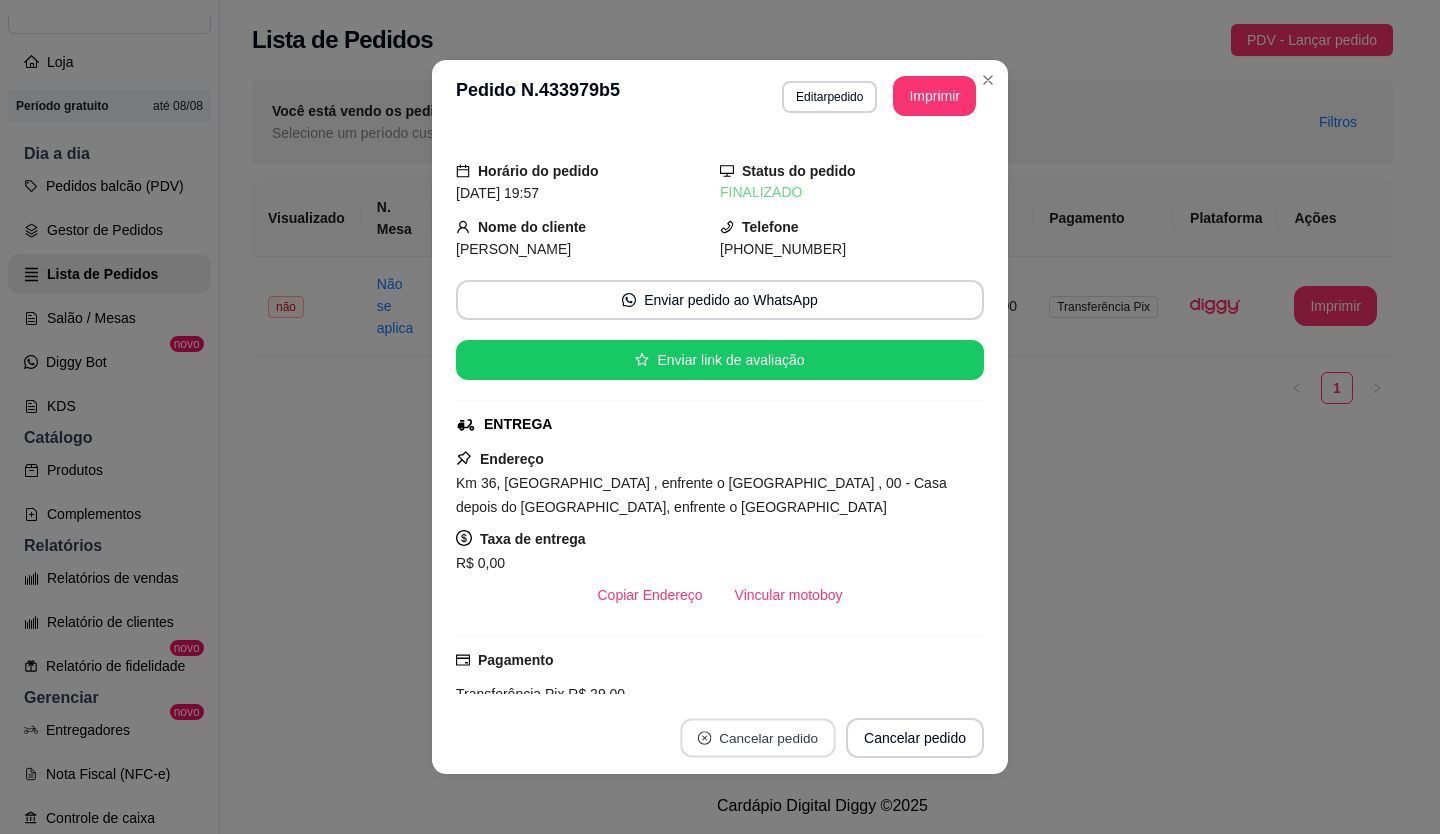 click on "Cancelar pedido" at bounding box center (757, 738) 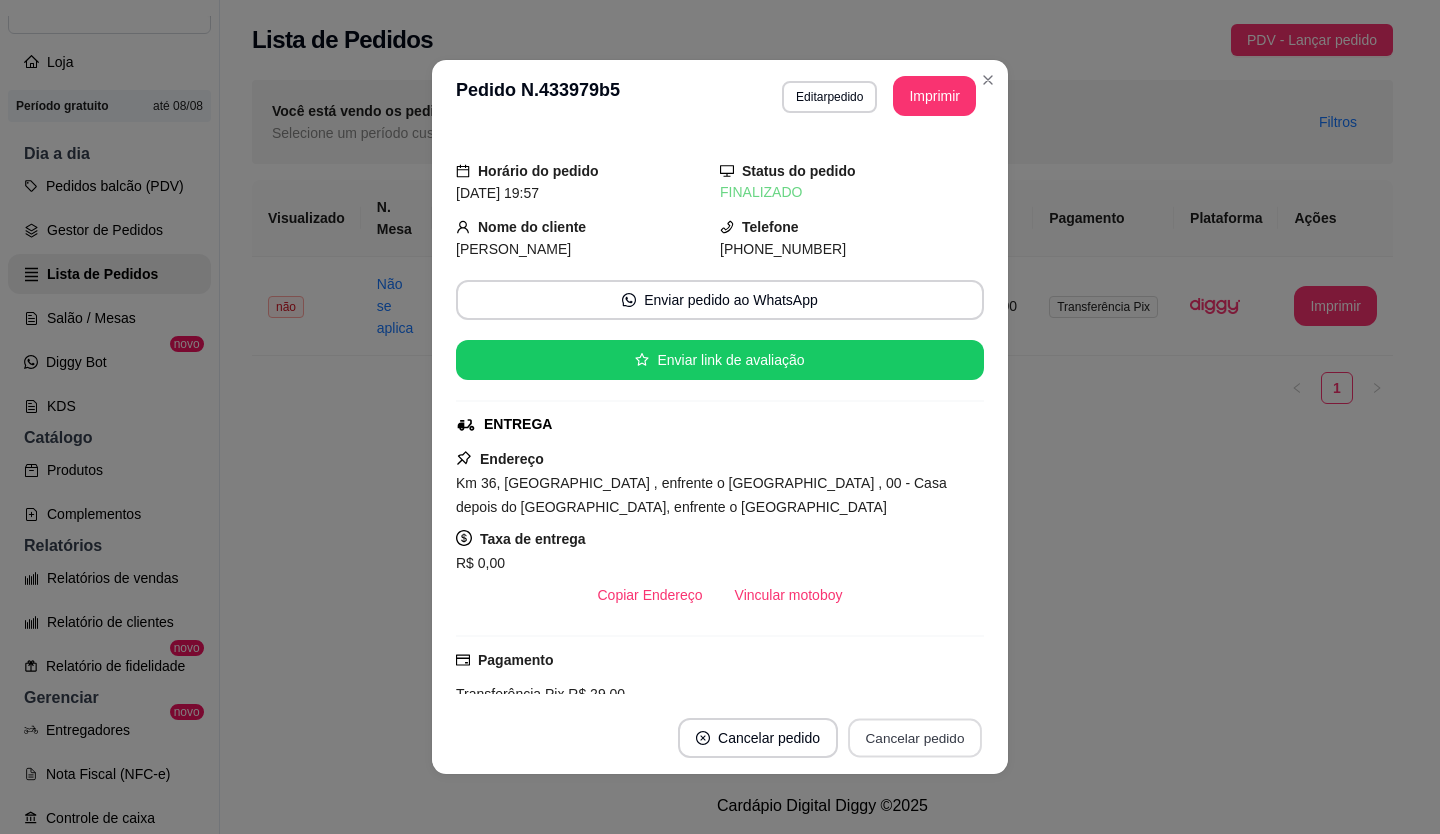 click on "Cancelar pedido" at bounding box center (915, 738) 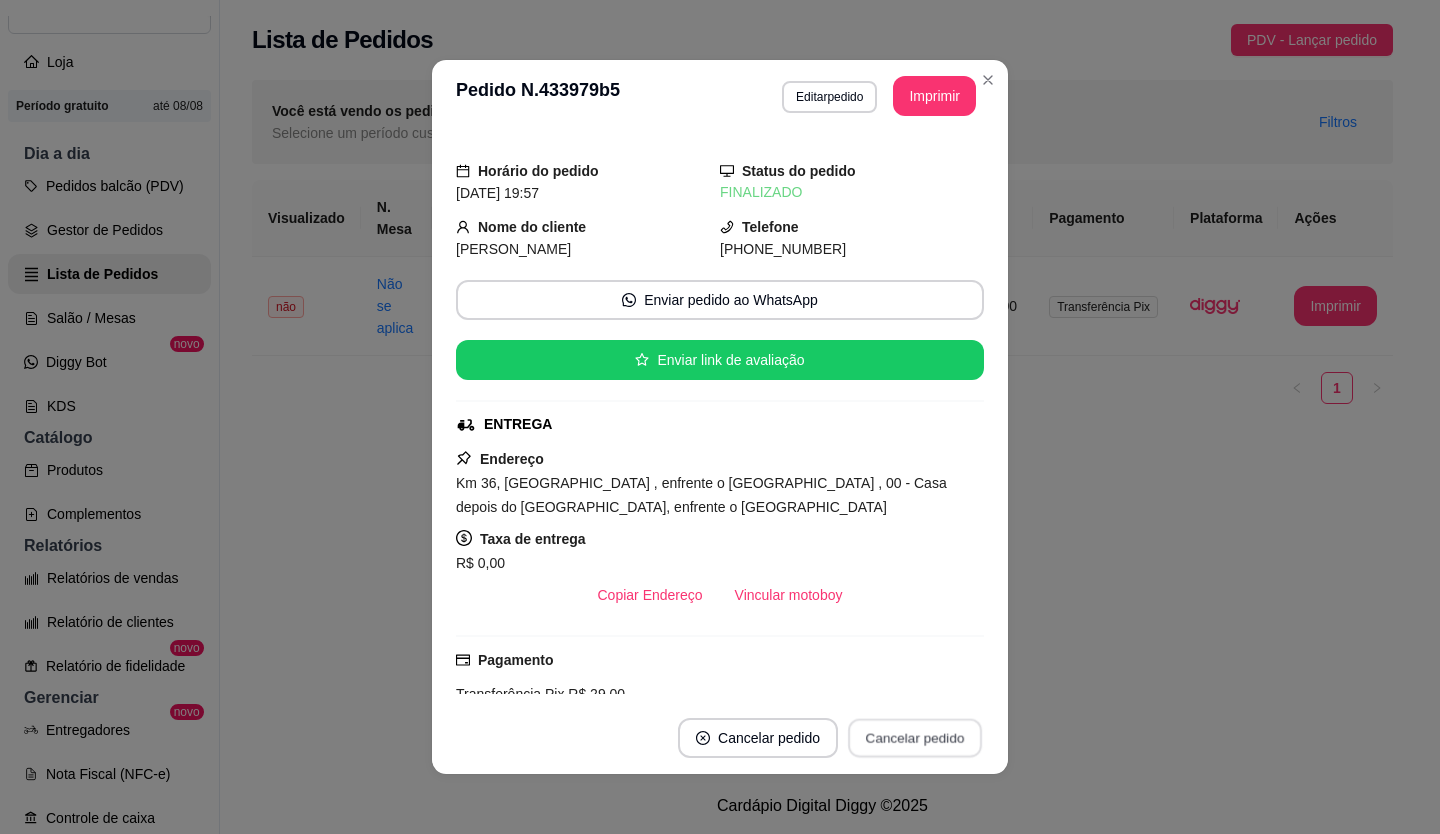 click on "Cancelar pedido" at bounding box center (915, 738) 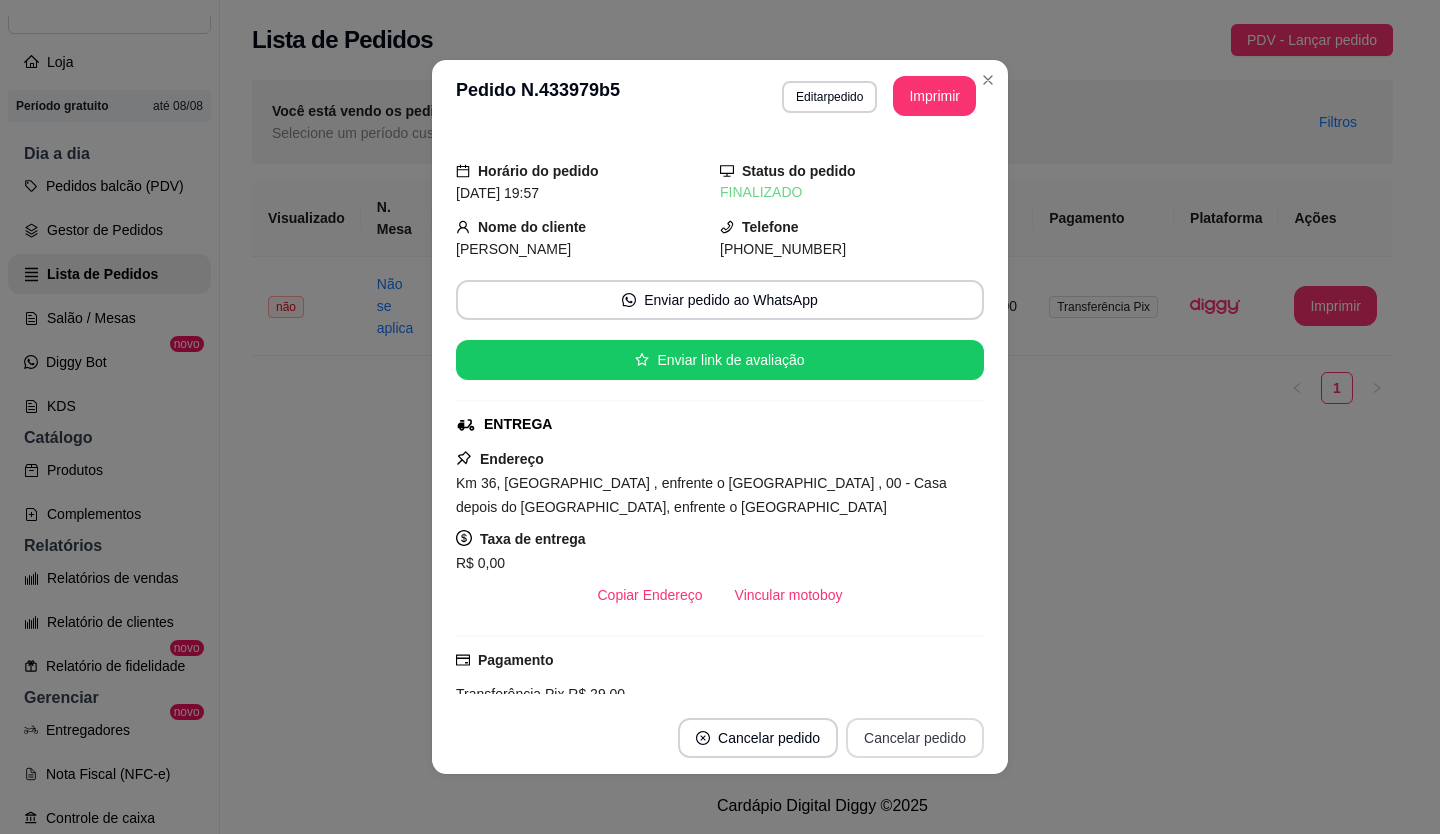 click on "Cancelar pedido" at bounding box center [758, 738] 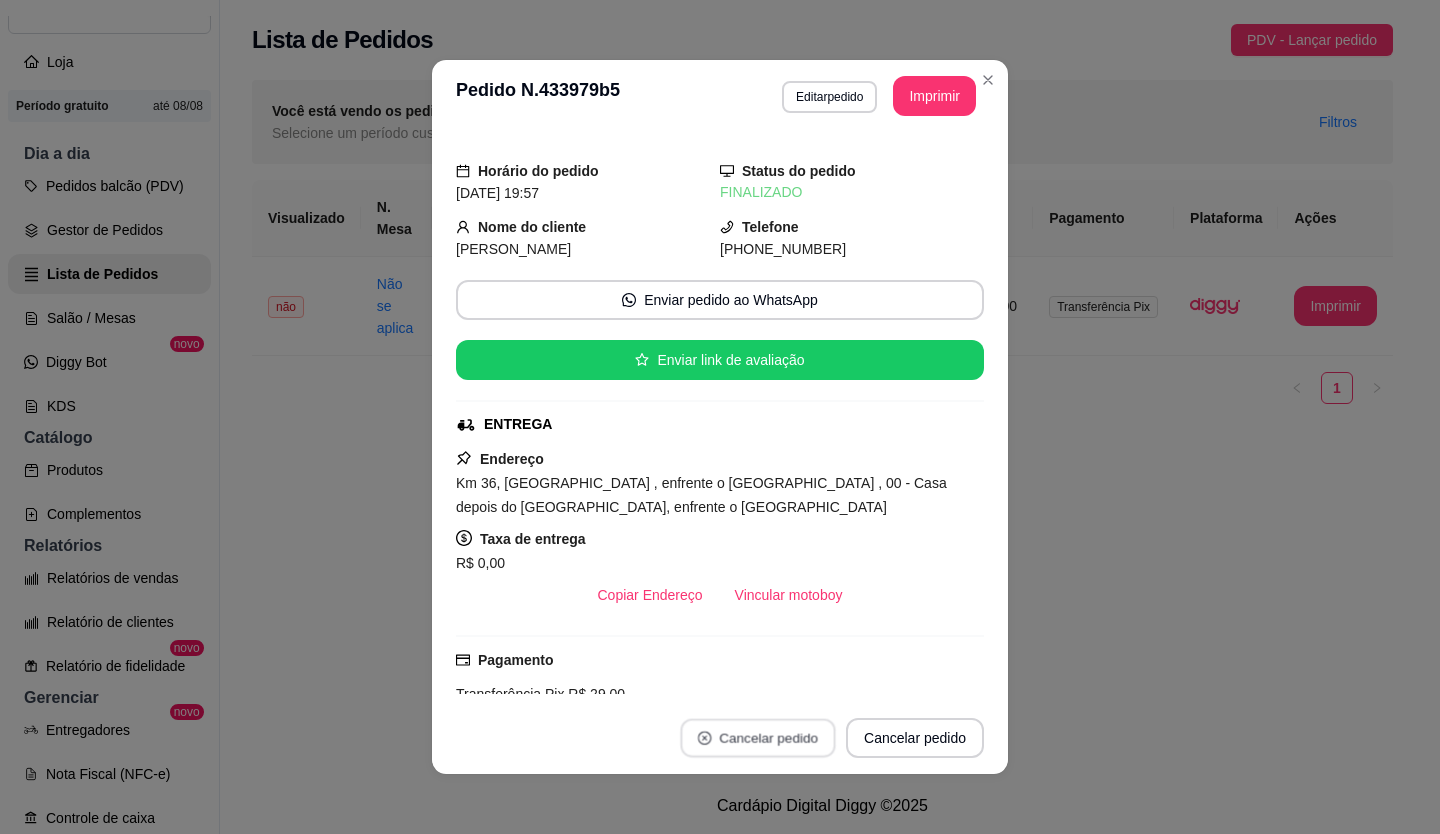 click on "Cancelar pedido" at bounding box center [757, 738] 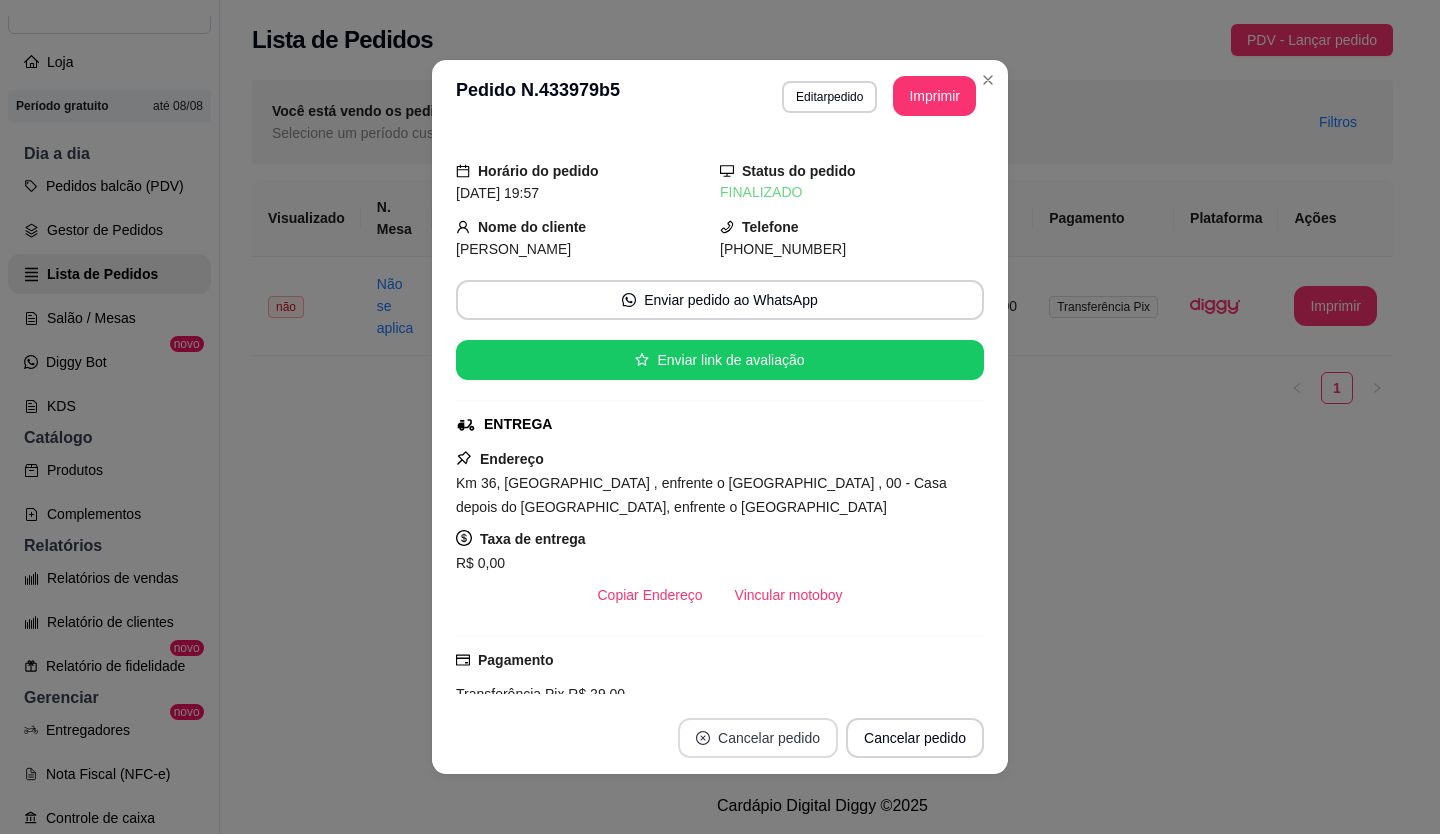click on "Cancelar pedido" at bounding box center (758, 738) 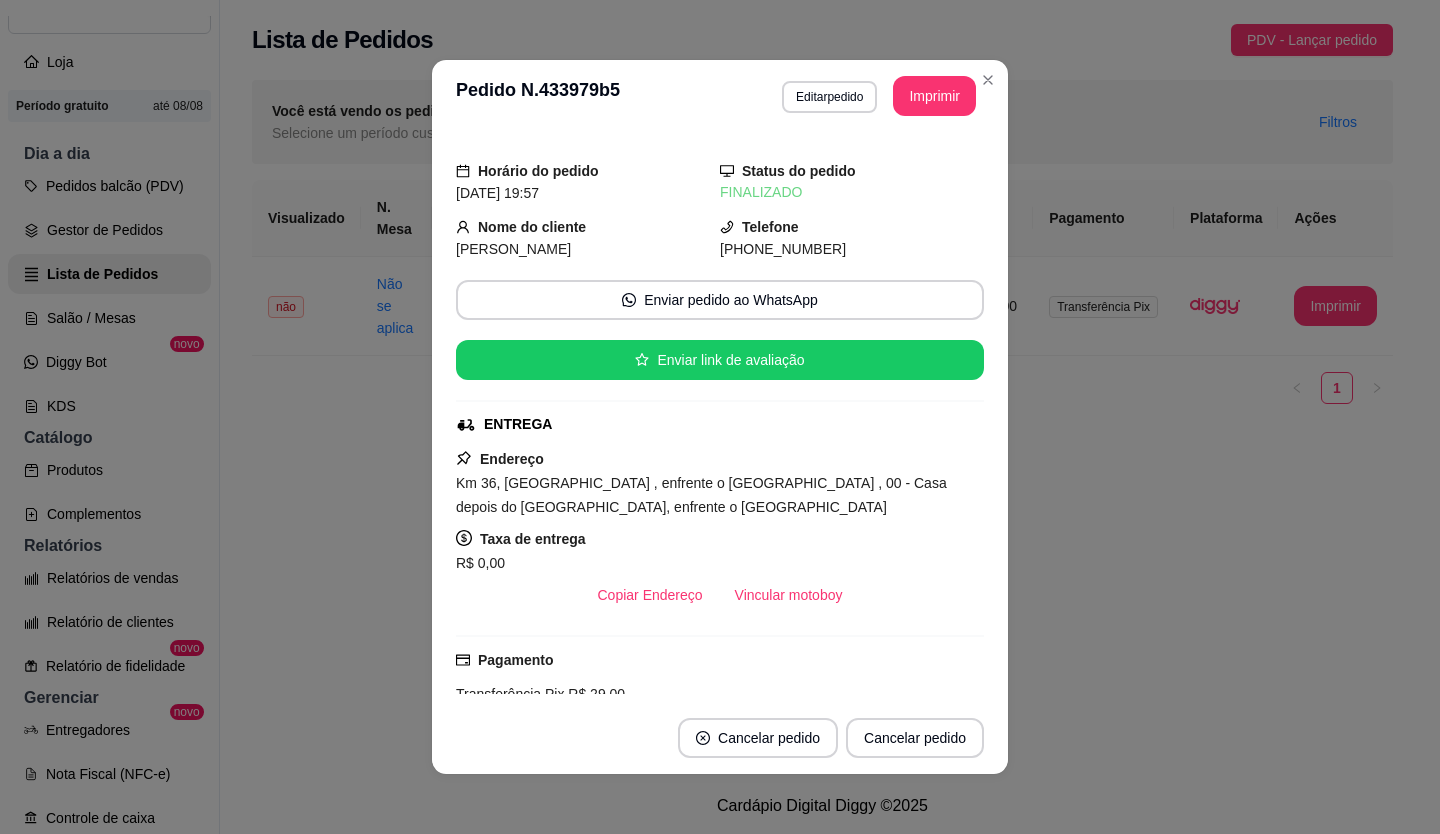 click on "FINALIZADO" at bounding box center [852, 192] 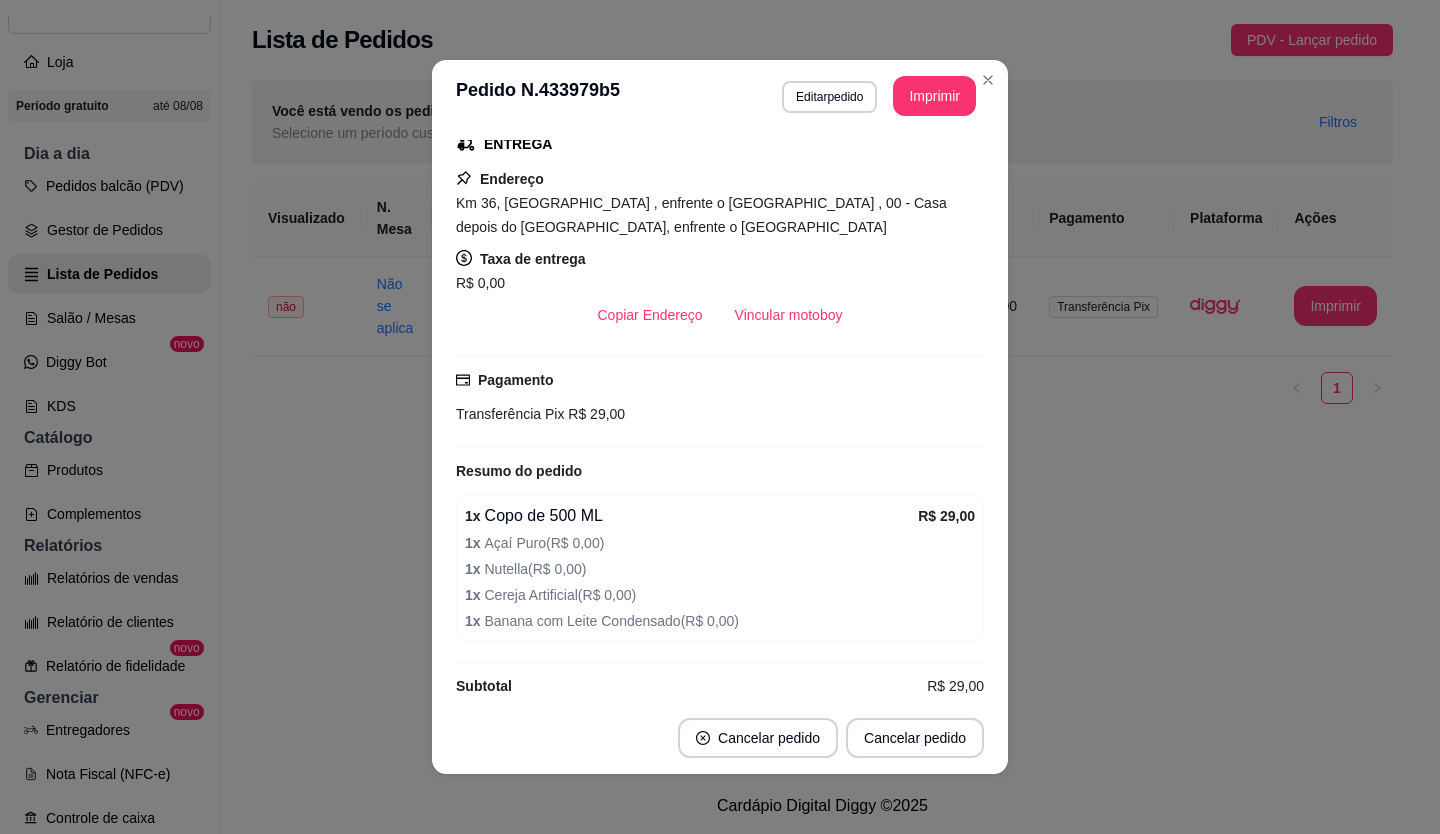 scroll, scrollTop: 305, scrollLeft: 0, axis: vertical 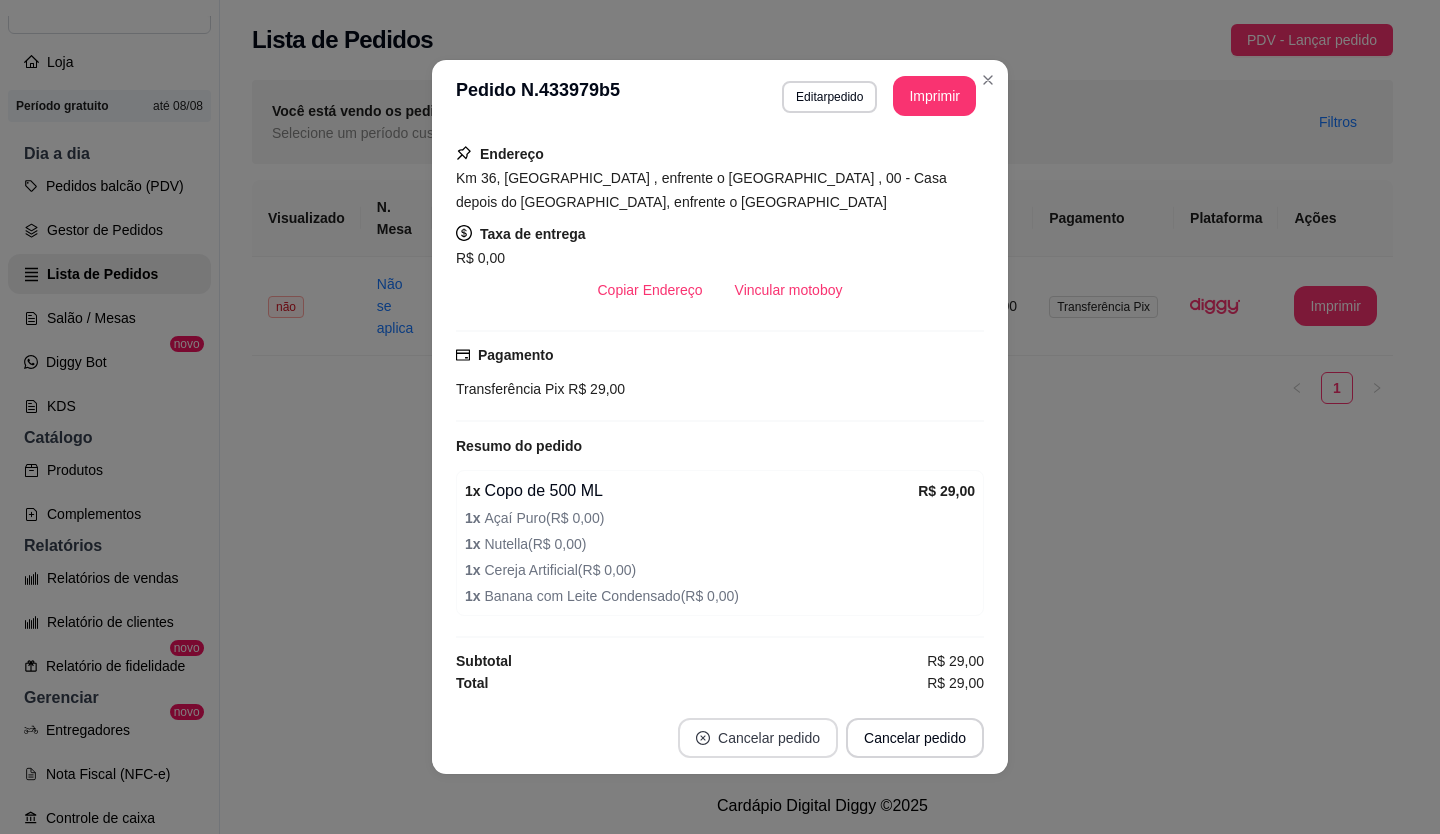 click on "Cancelar pedido" at bounding box center [758, 738] 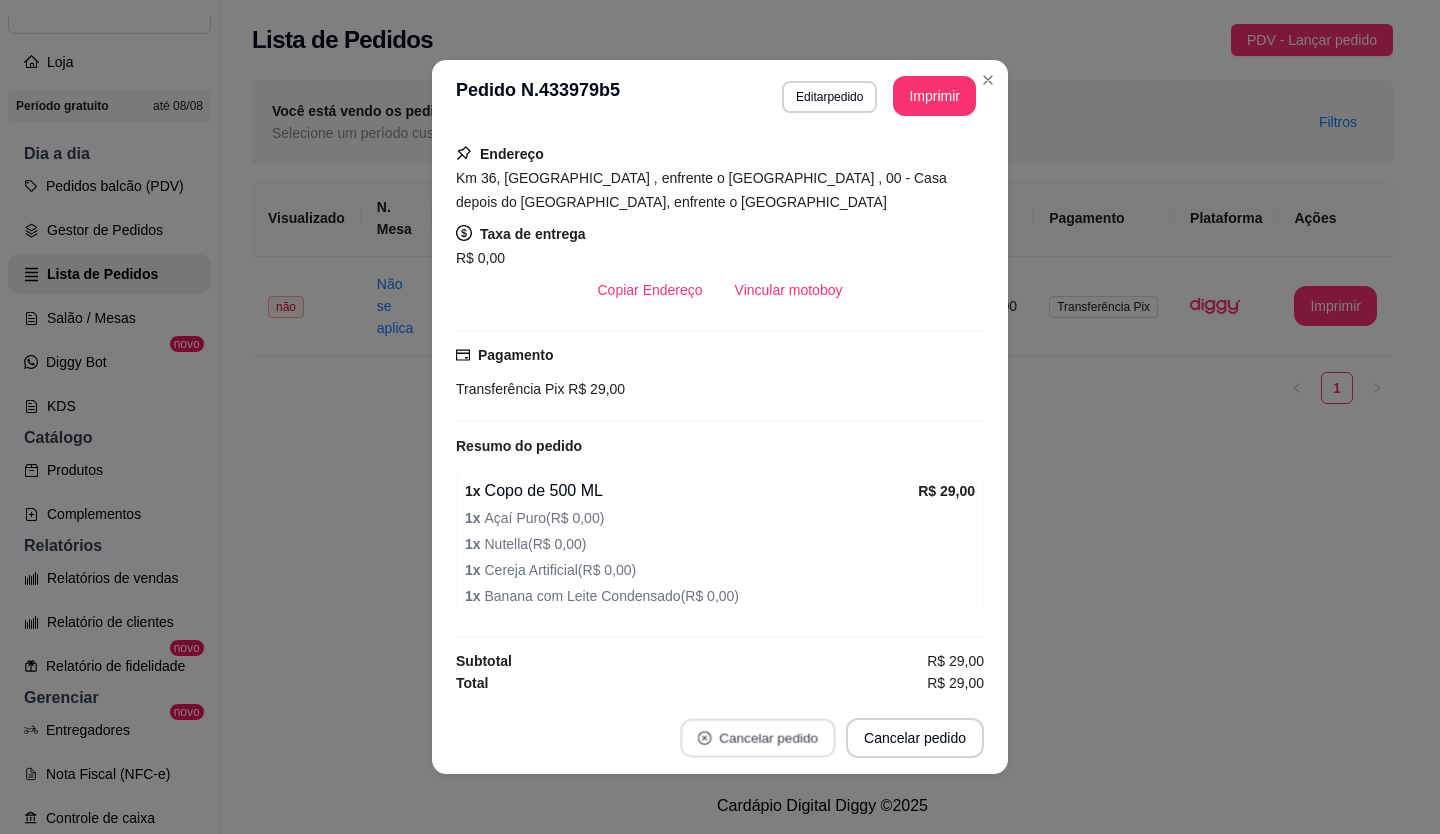 click on "Cancelar pedido" at bounding box center [757, 738] 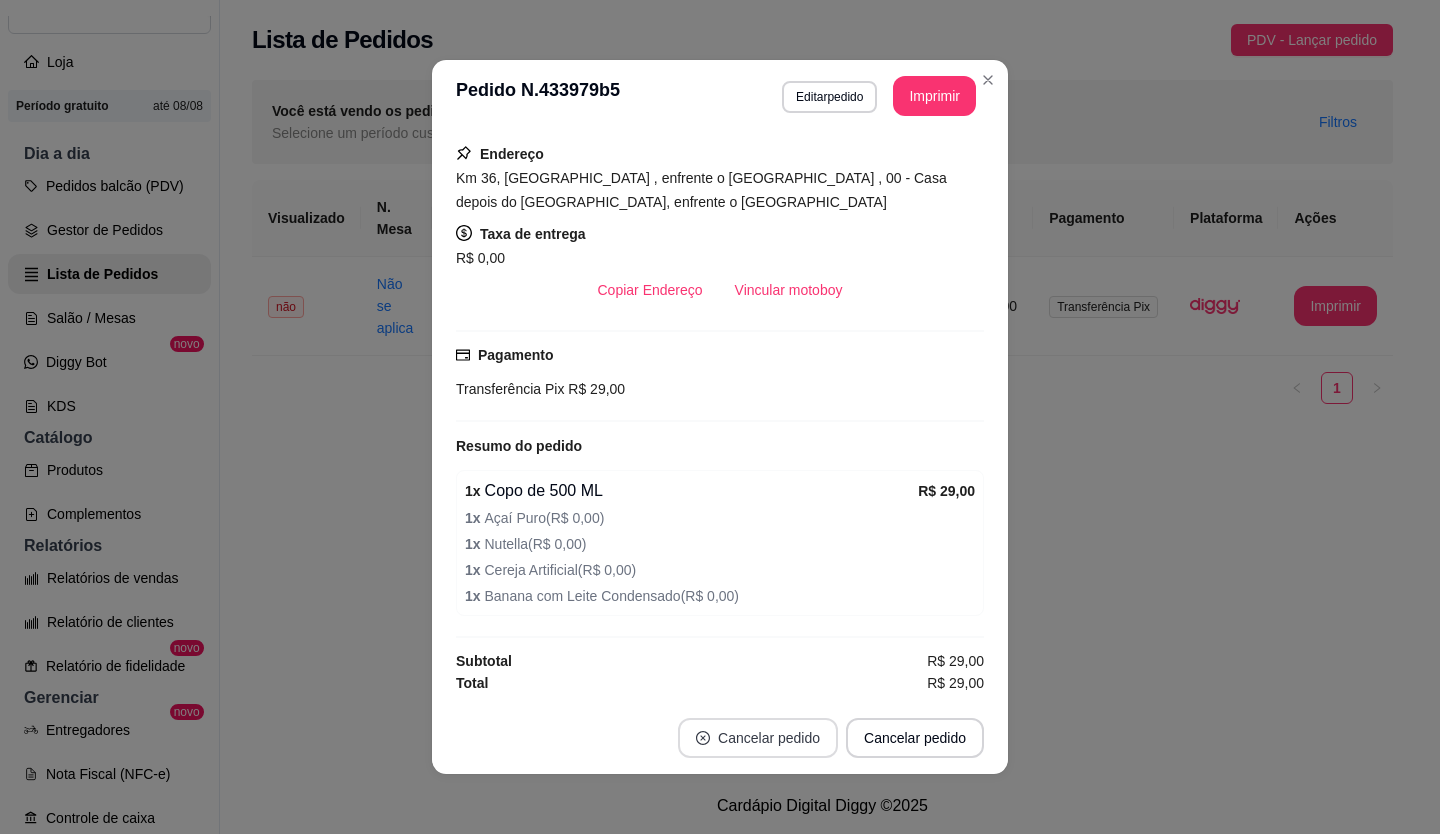 click on "Cancelar pedido" at bounding box center [758, 738] 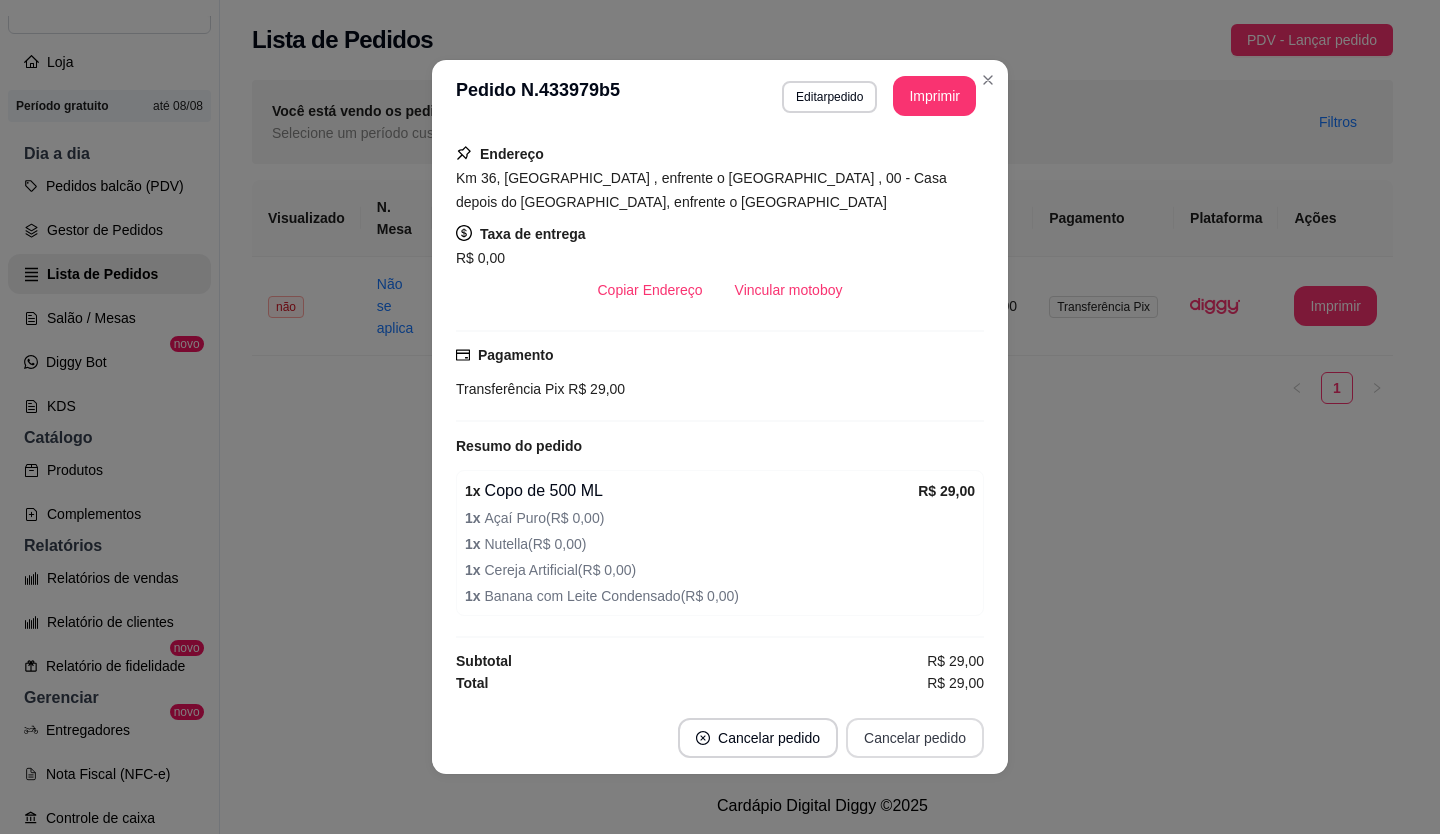 click on "Cancelar pedido" at bounding box center (915, 738) 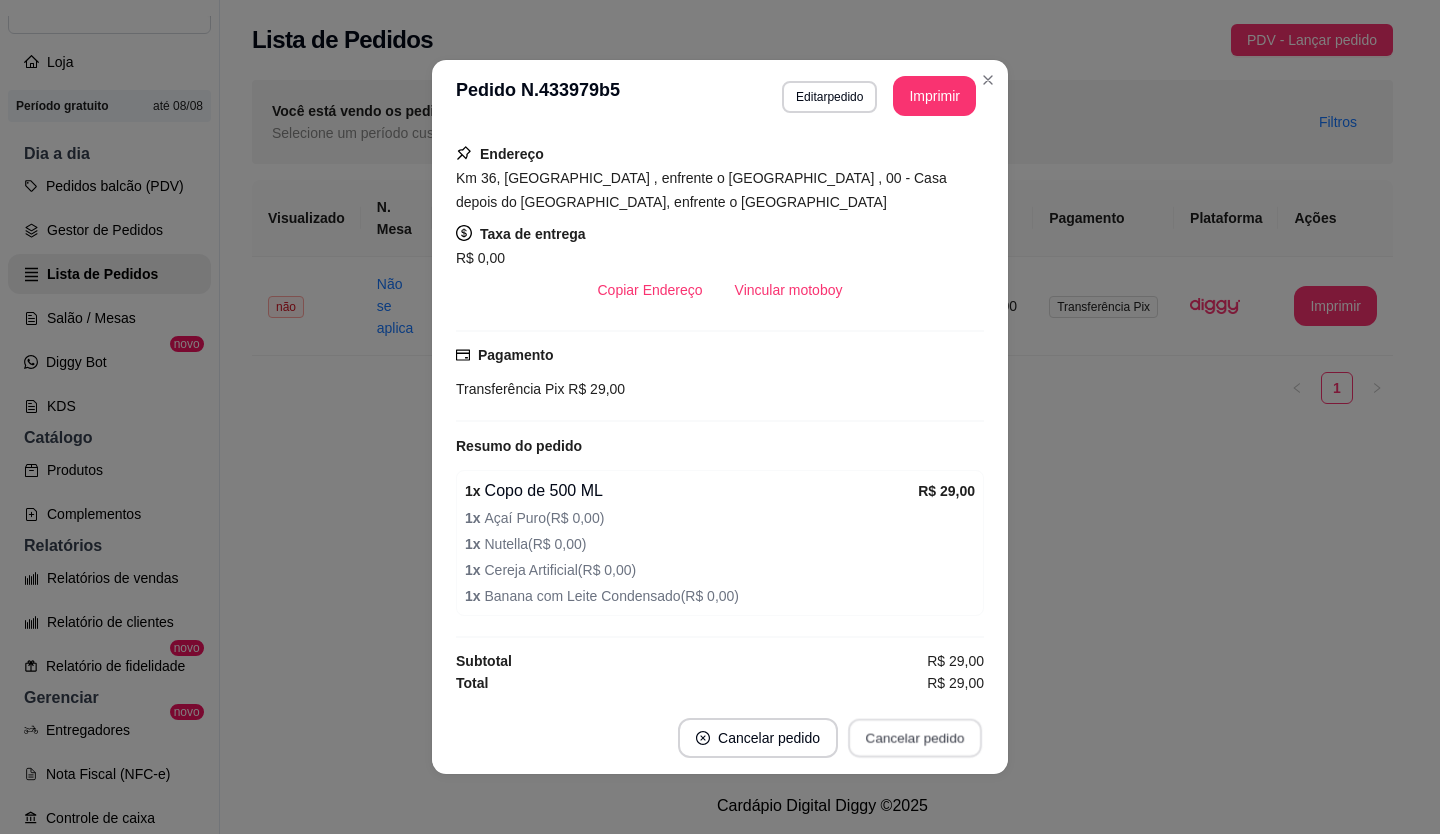click on "Cancelar pedido" at bounding box center [915, 738] 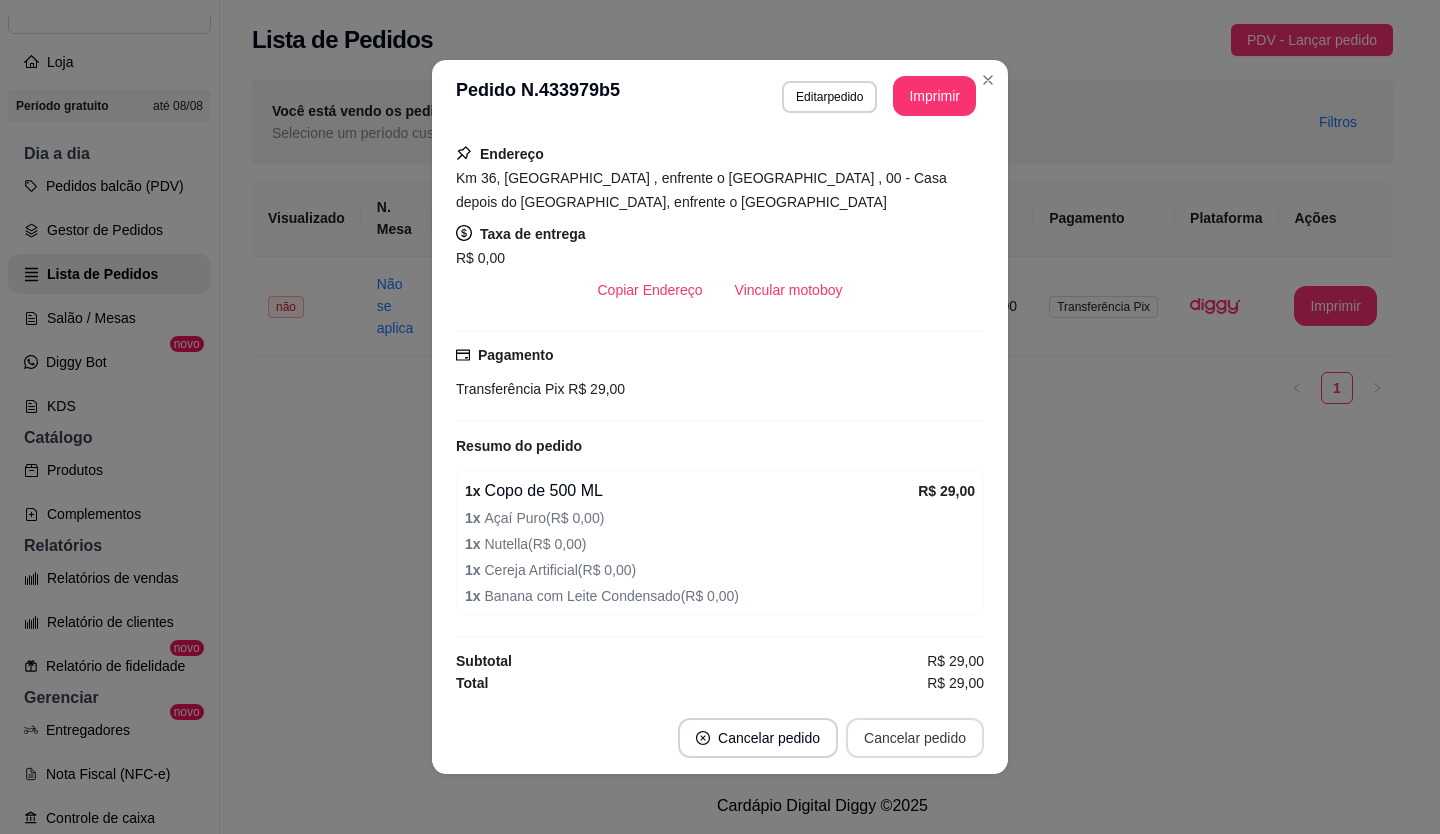 type 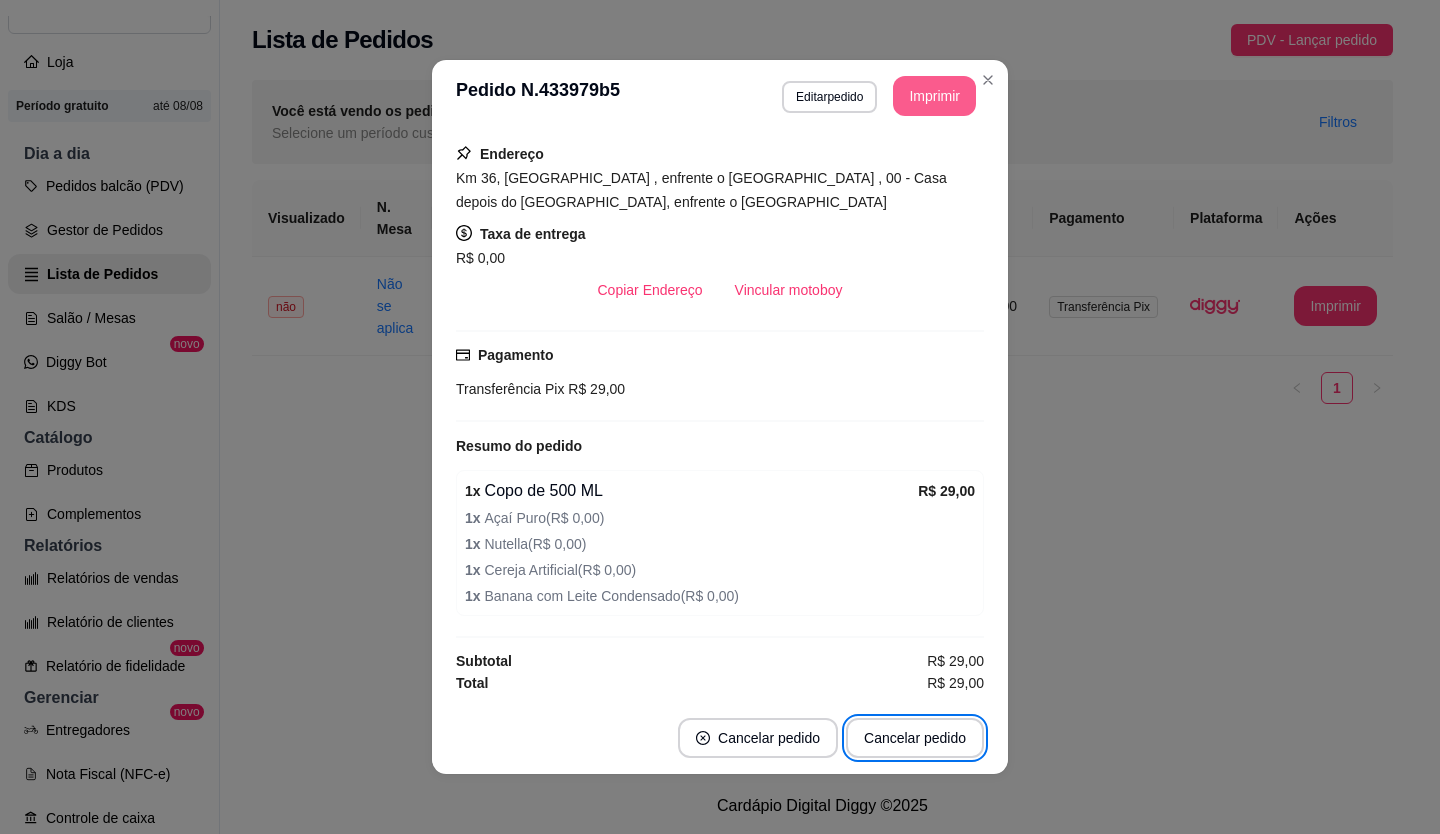 click on "Imprimir" at bounding box center [934, 96] 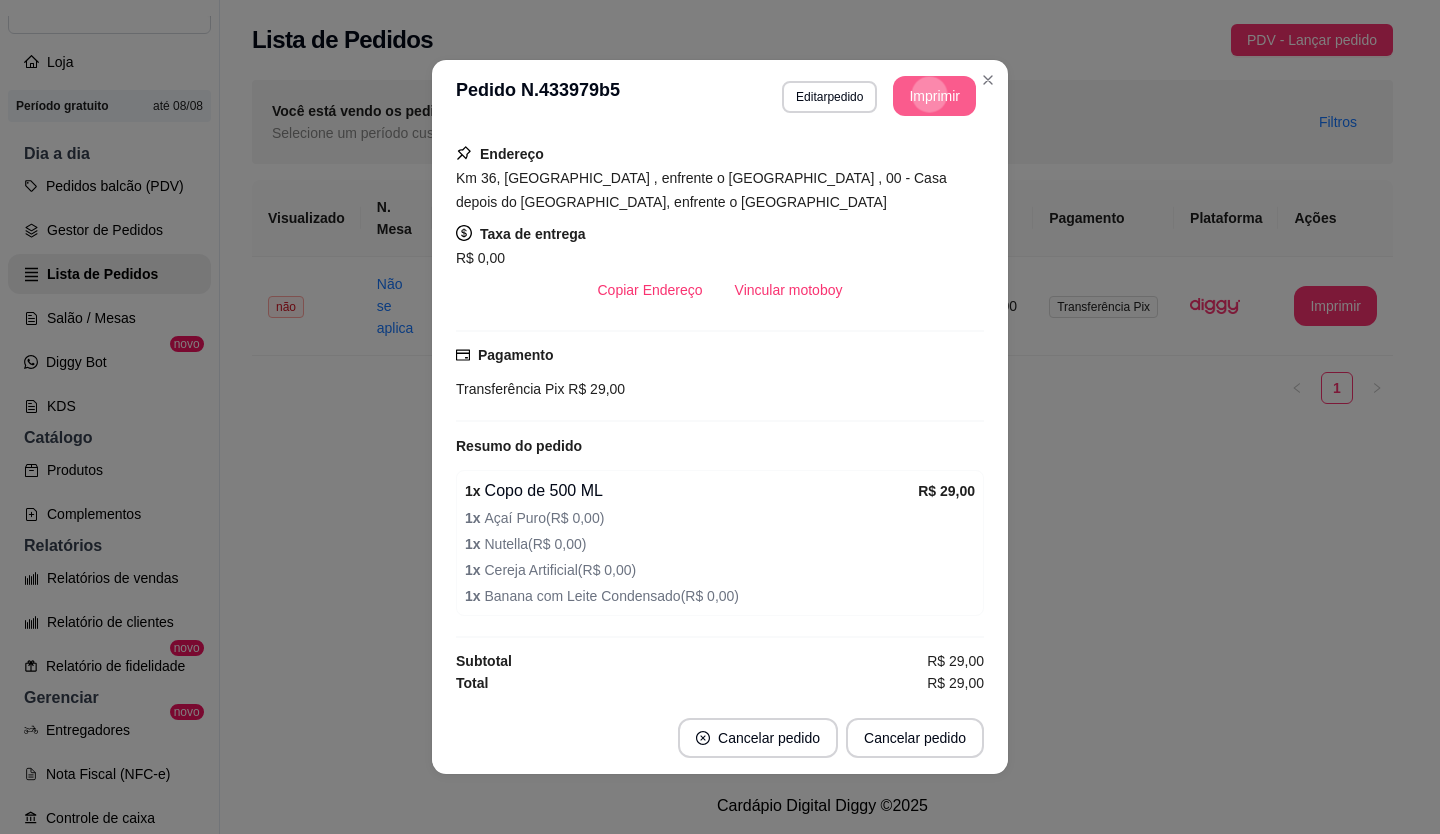 scroll, scrollTop: 0, scrollLeft: 0, axis: both 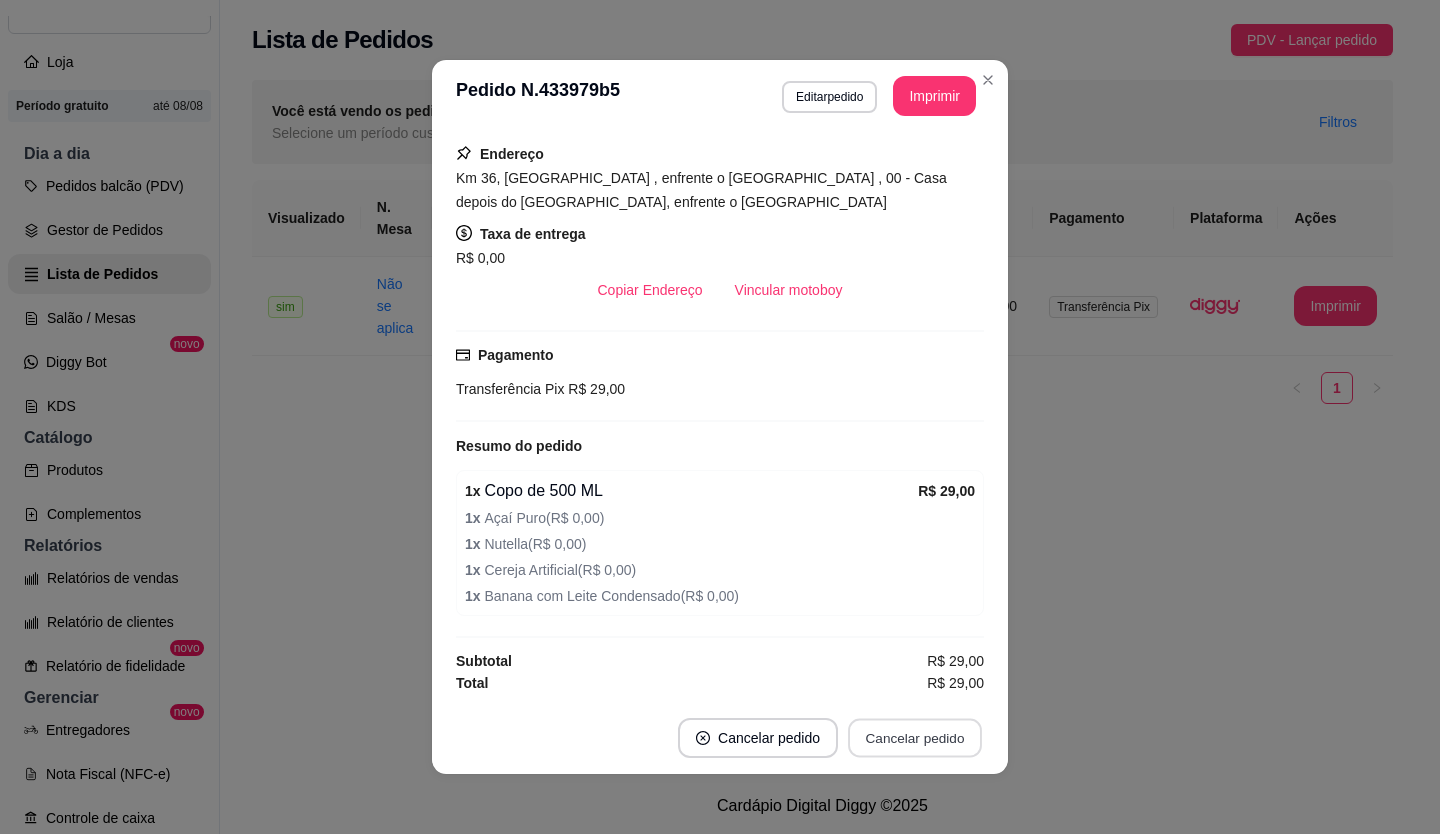 click on "Cancelar pedido" at bounding box center [915, 738] 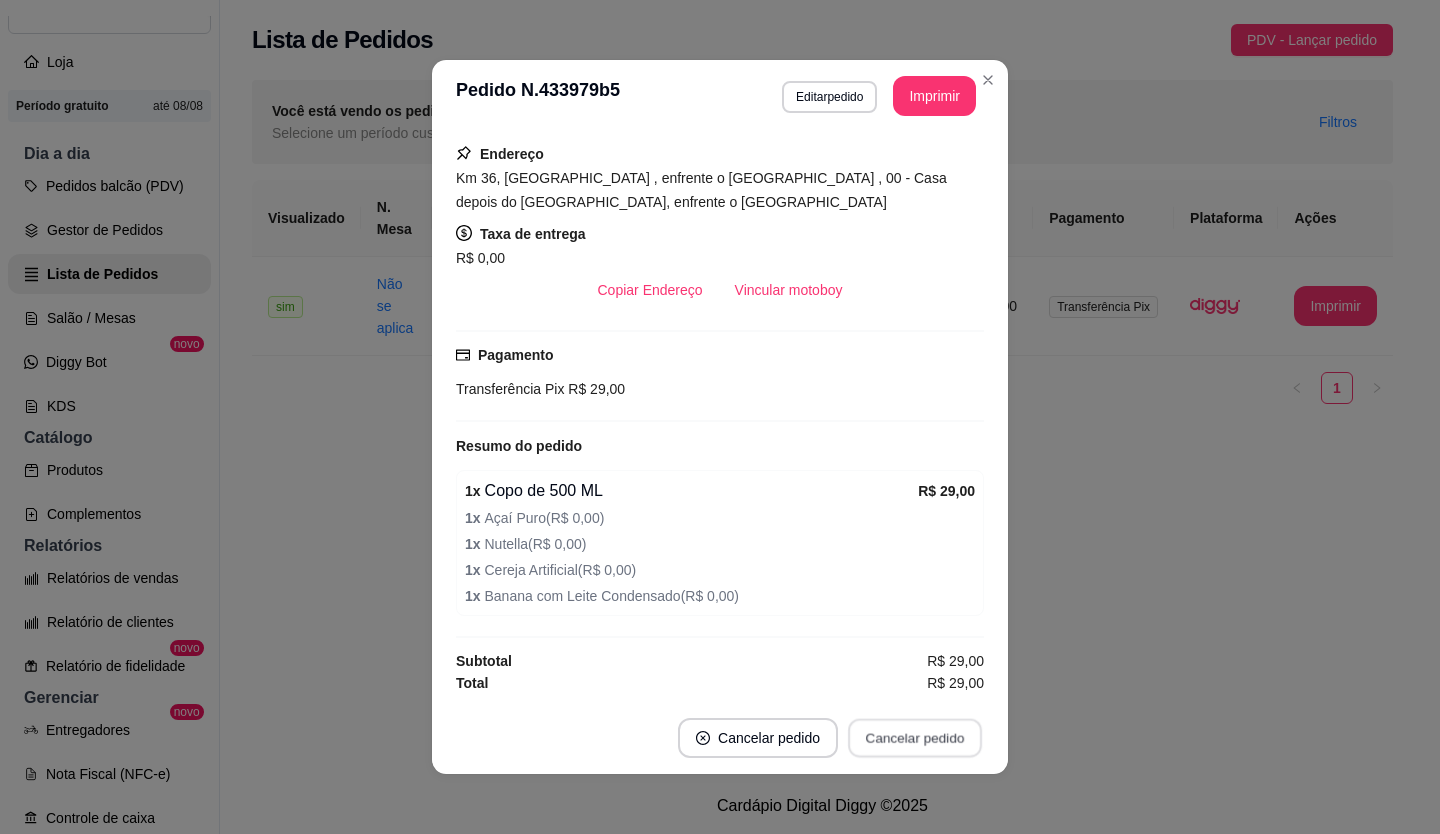 click on "Cancelar pedido" at bounding box center [915, 738] 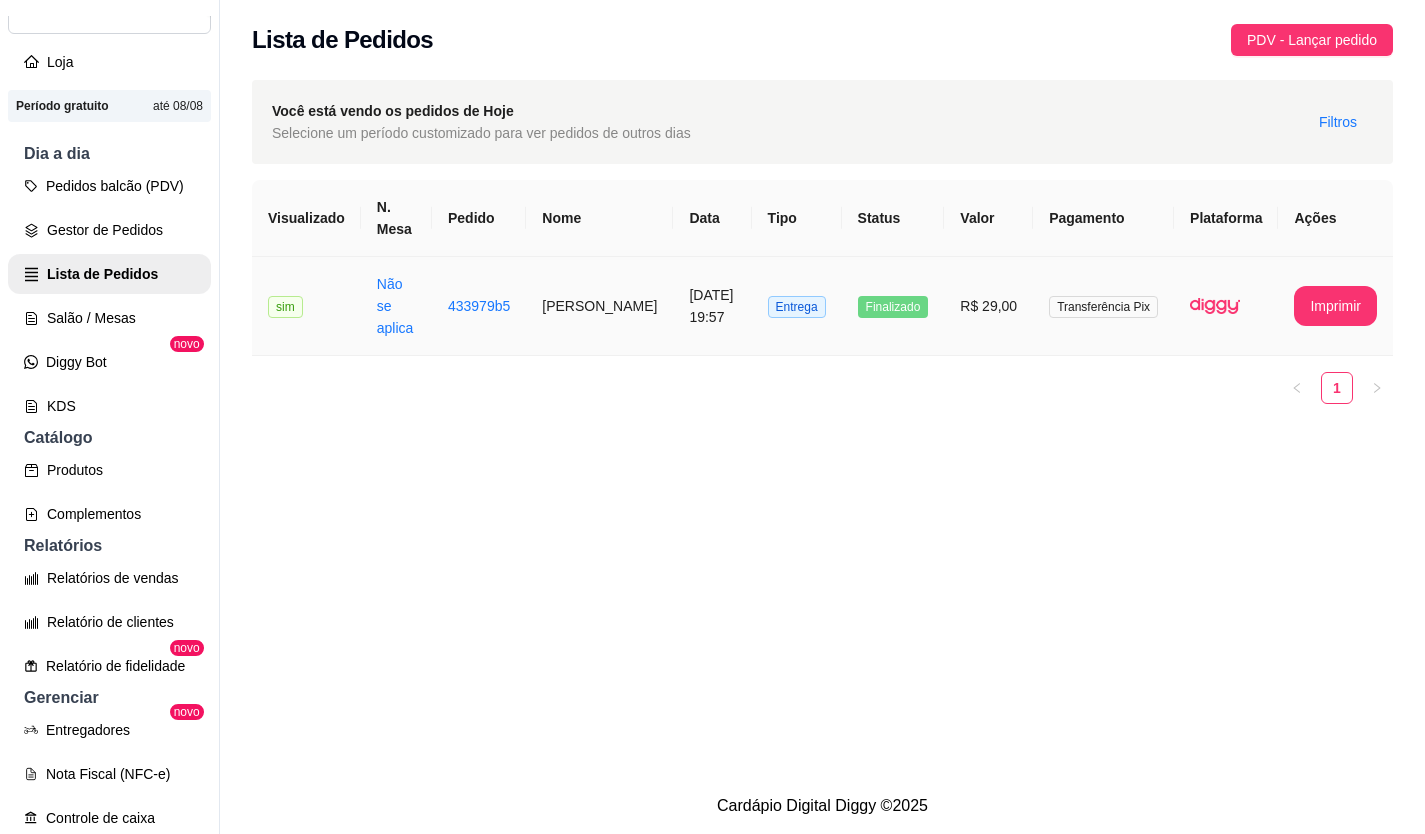 click on "sim" at bounding box center (306, 306) 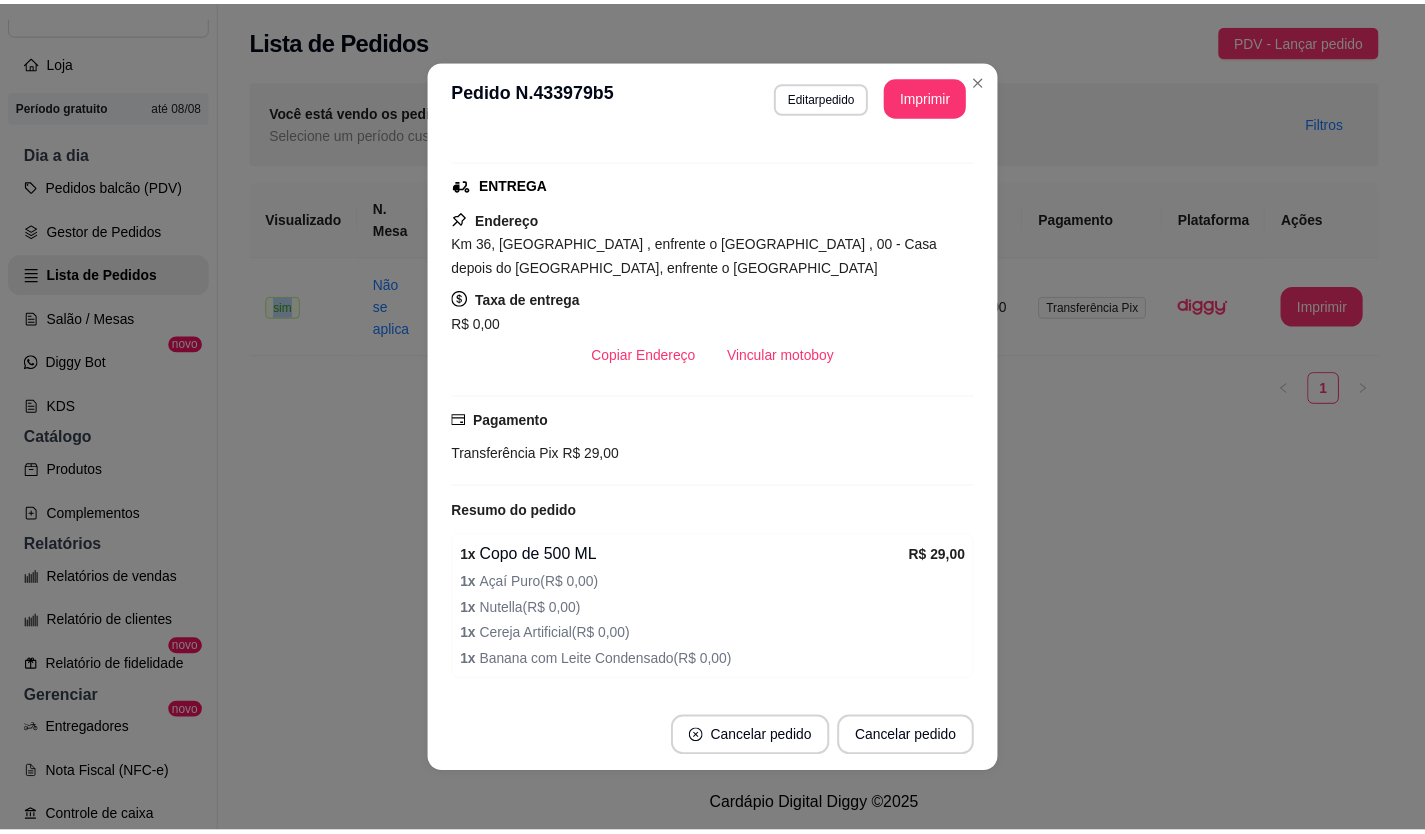 scroll, scrollTop: 305, scrollLeft: 0, axis: vertical 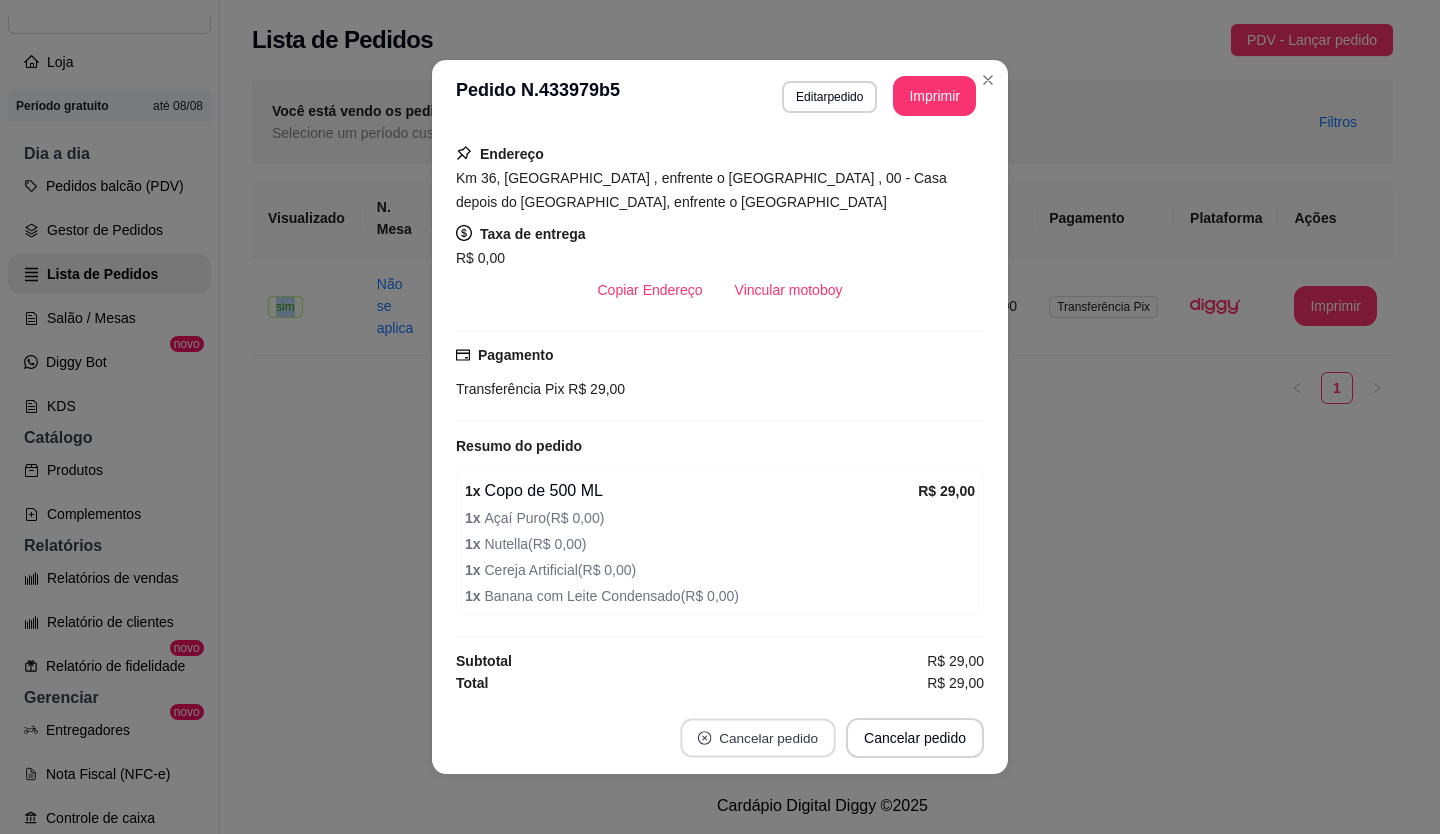 click on "Cancelar pedido" at bounding box center [757, 738] 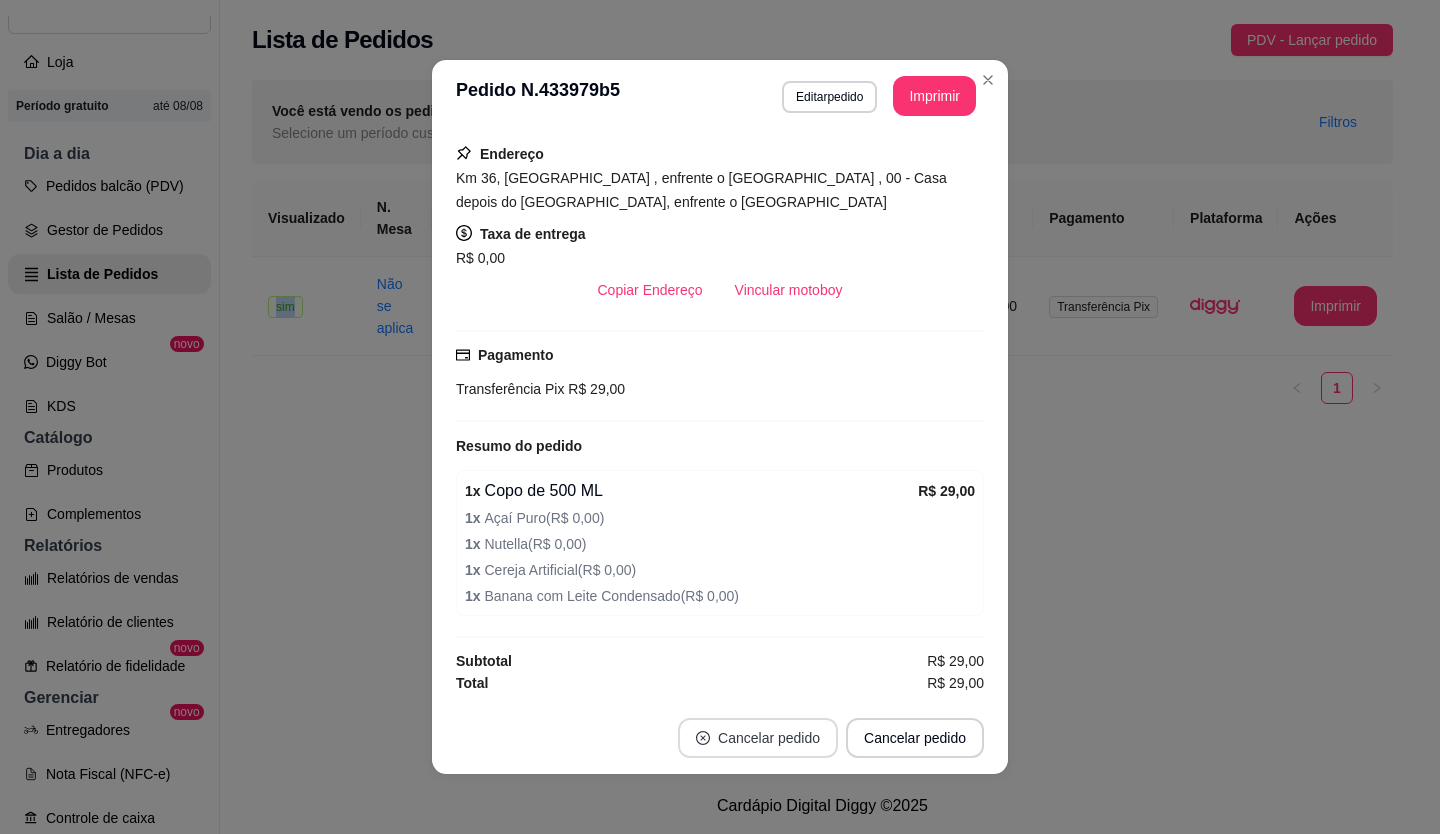 click on "Cancelar pedido" at bounding box center (758, 738) 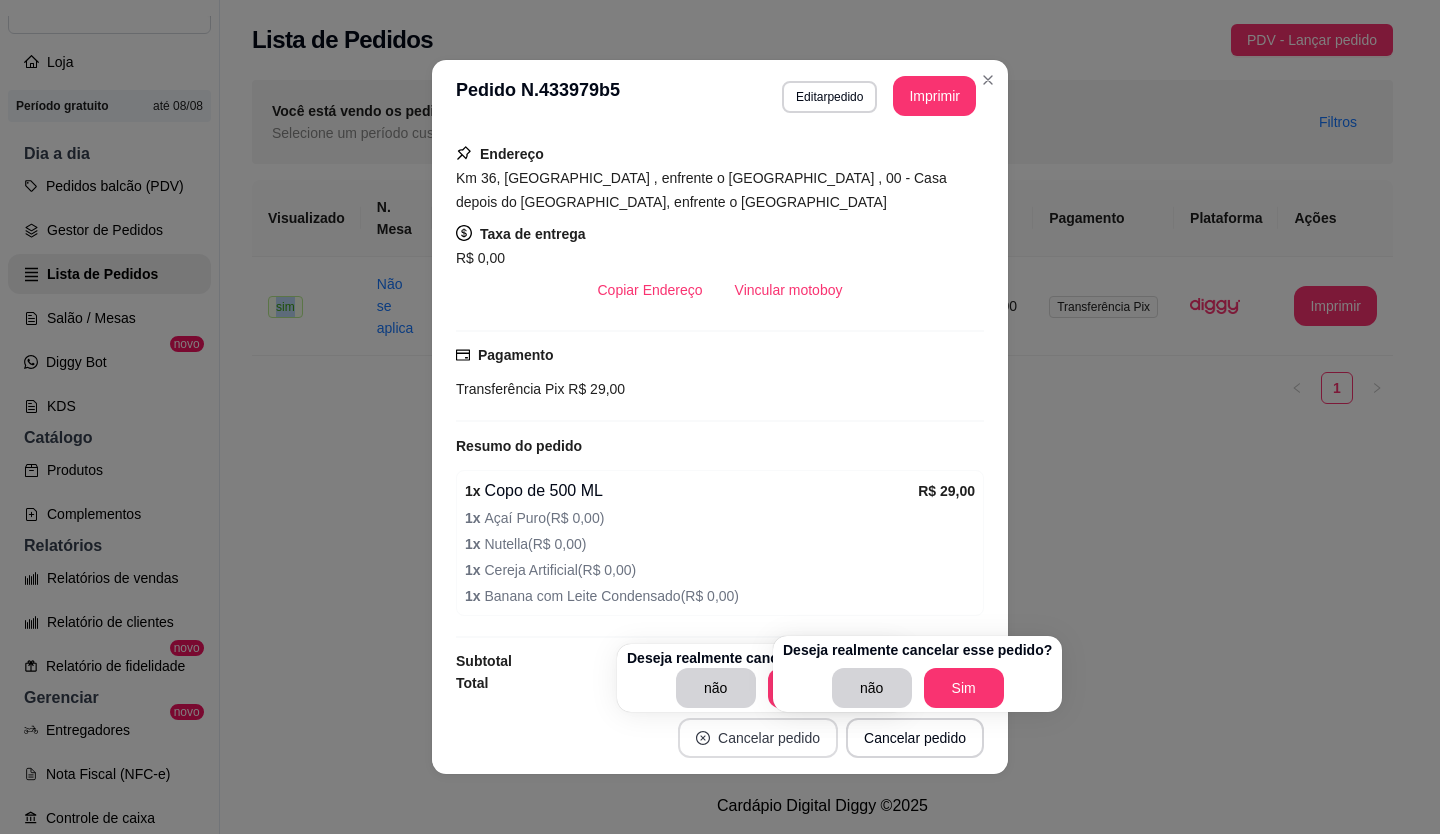 click on "Cancelar pedido" at bounding box center [758, 738] 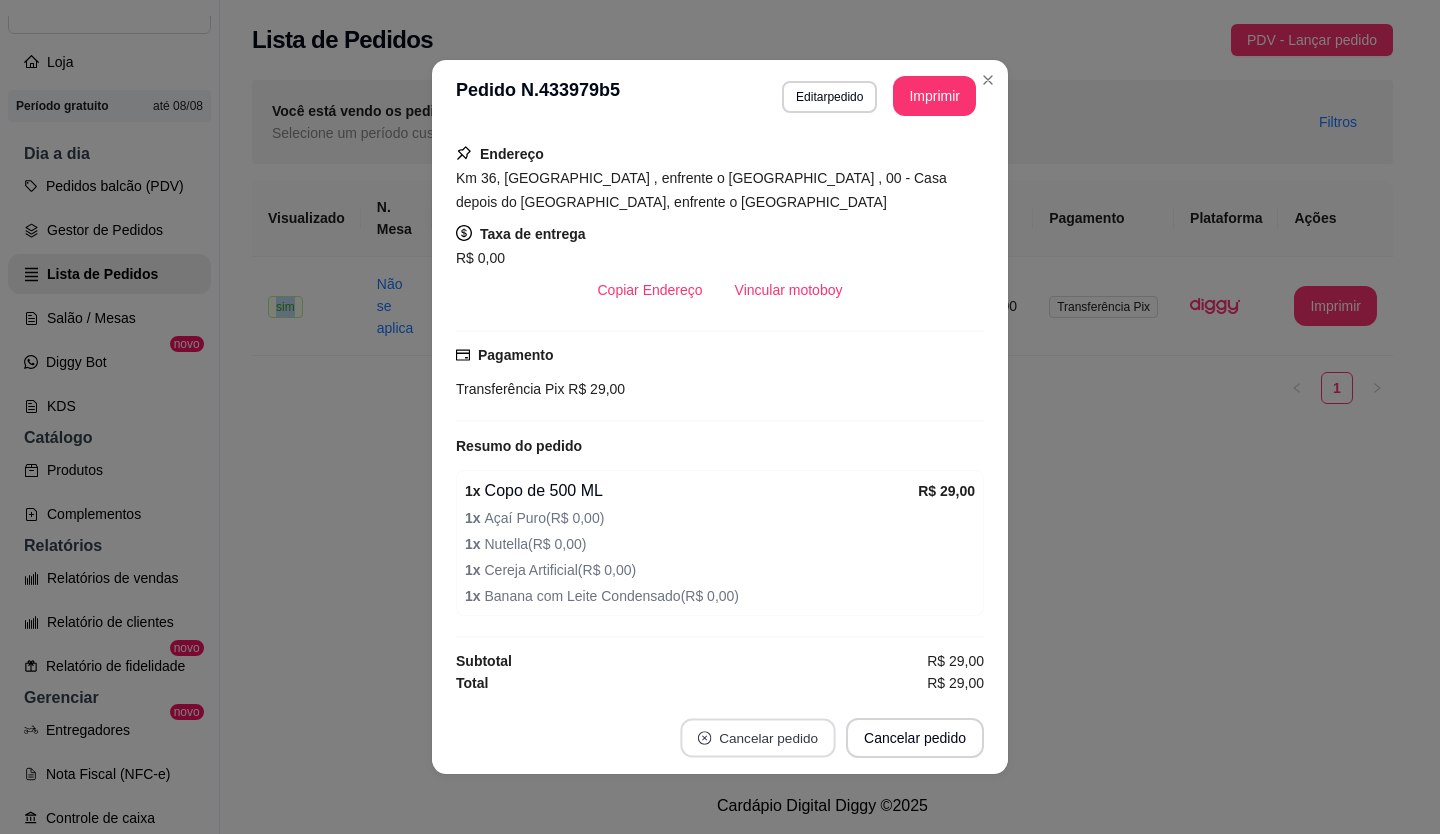 click on "Cancelar pedido" at bounding box center [757, 738] 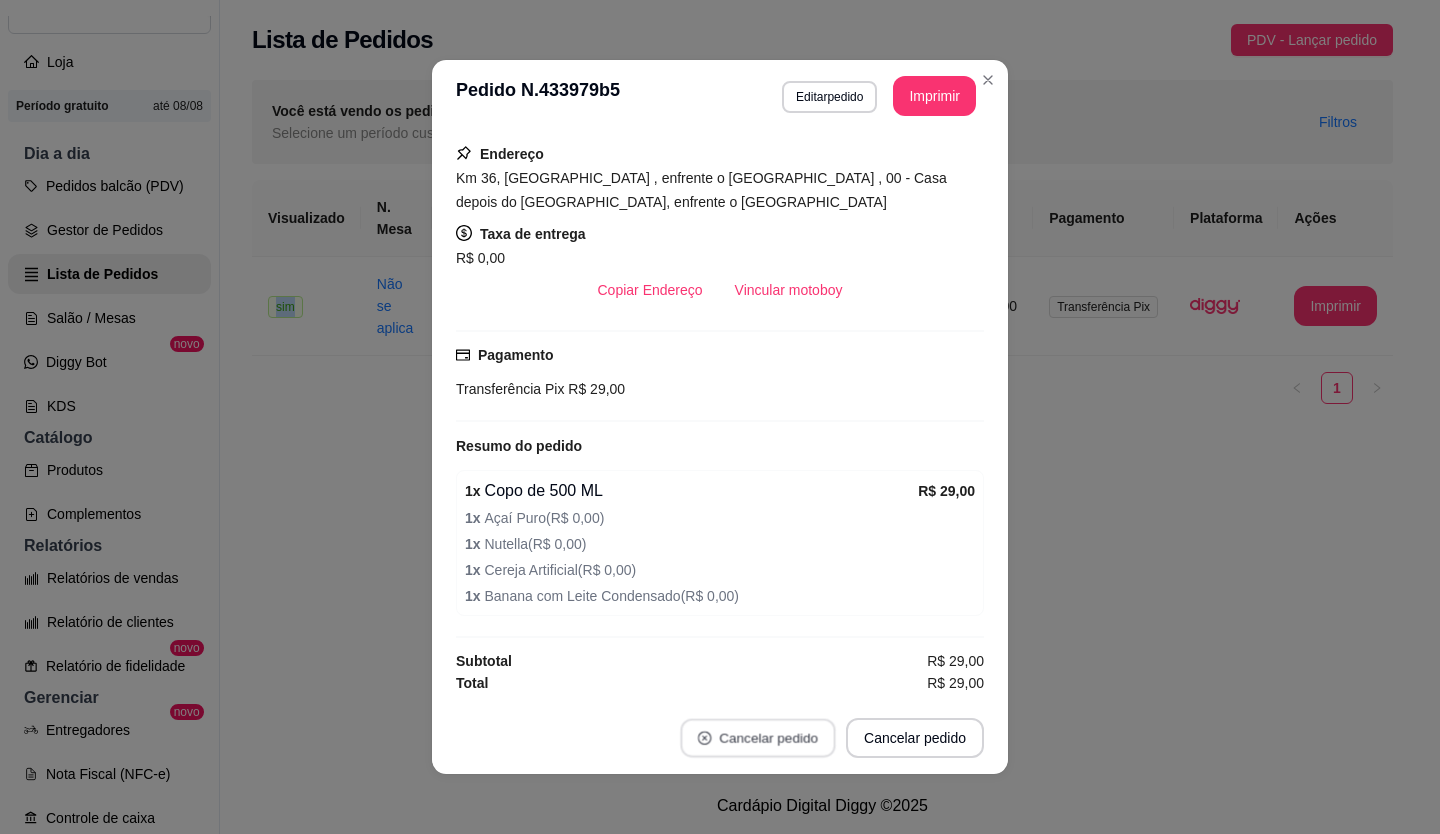 click on "Cancelar pedido" at bounding box center [757, 738] 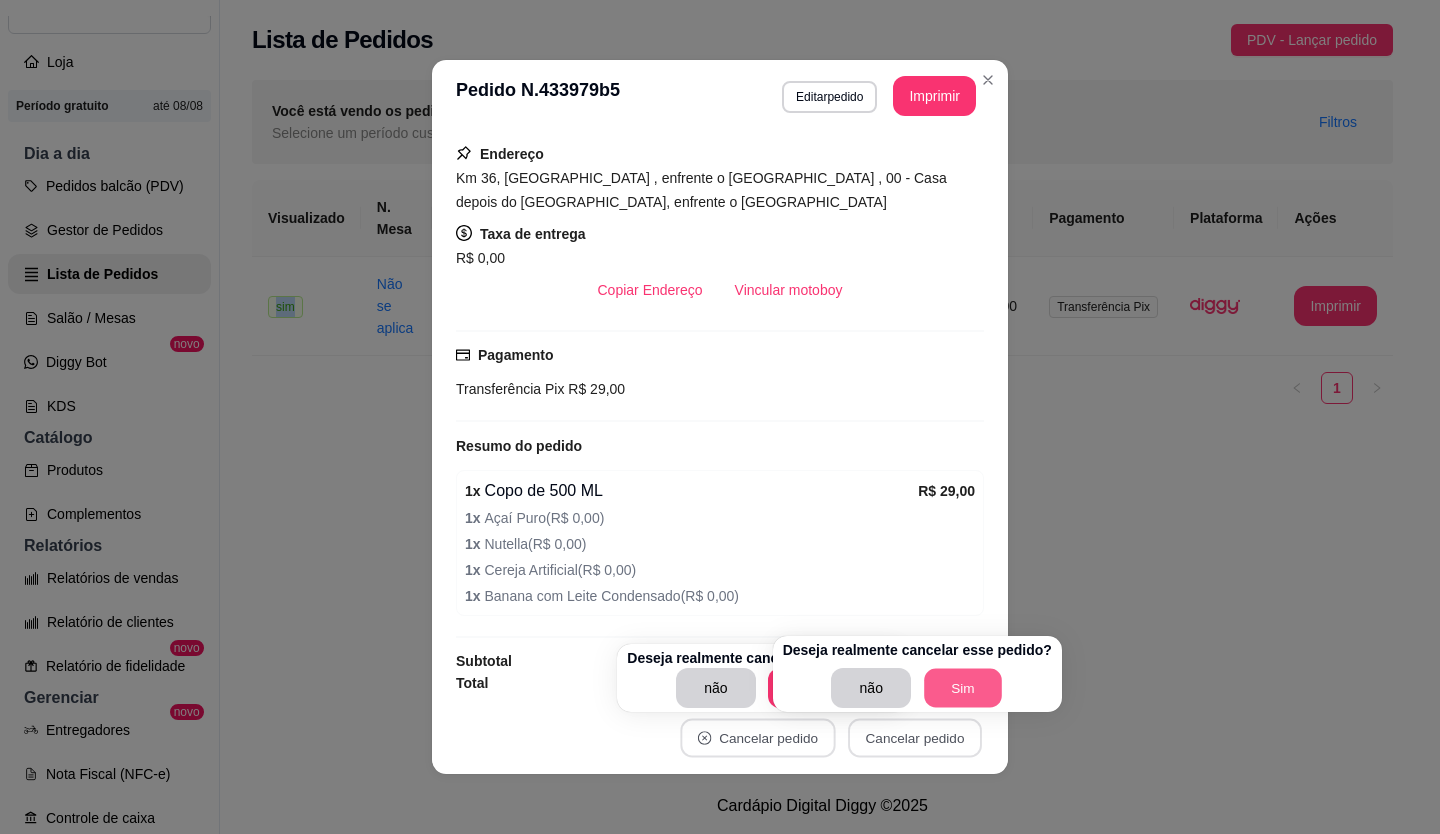 click on "Sim" at bounding box center [963, 688] 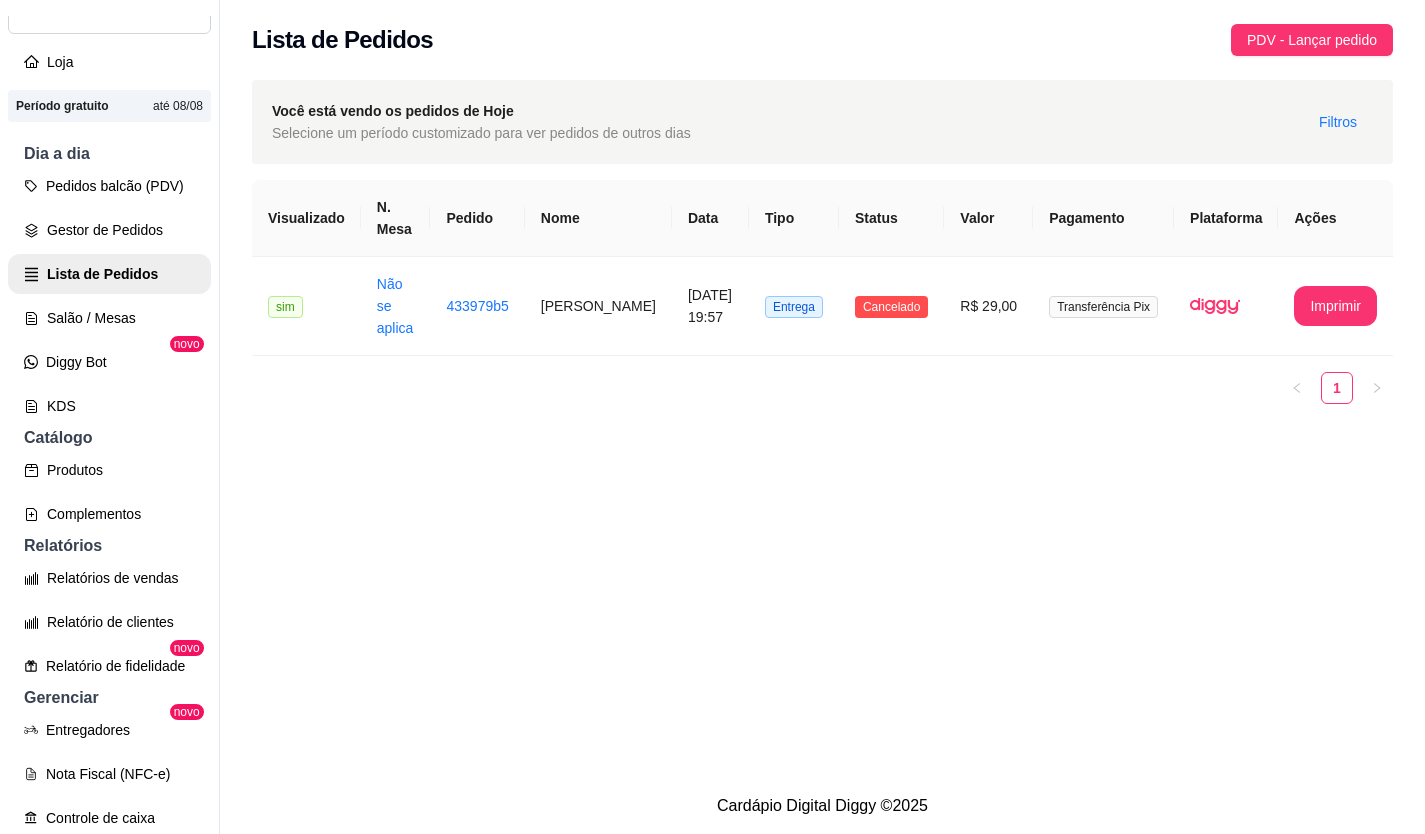 click on "**********" at bounding box center [822, 389] 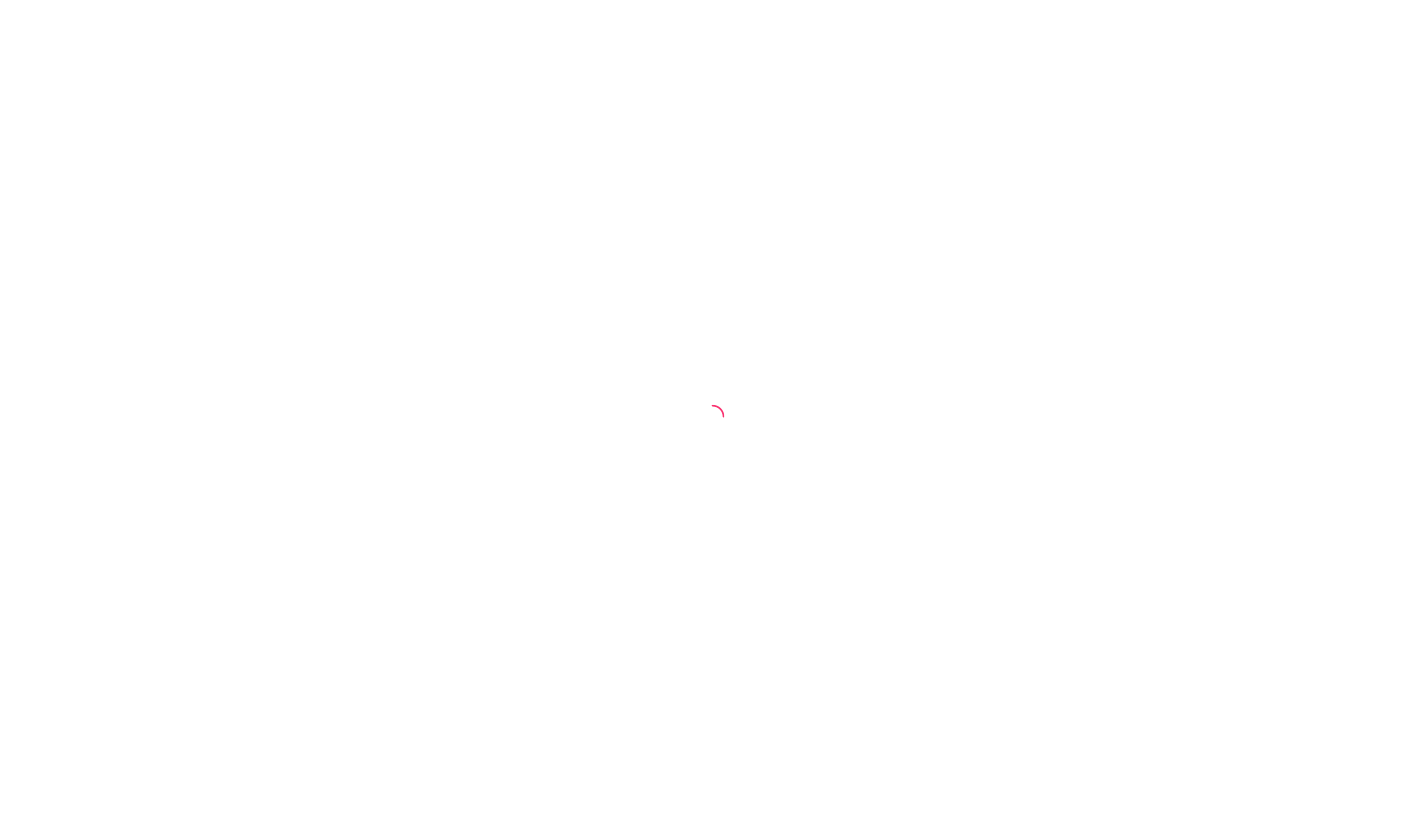 scroll, scrollTop: 0, scrollLeft: 0, axis: both 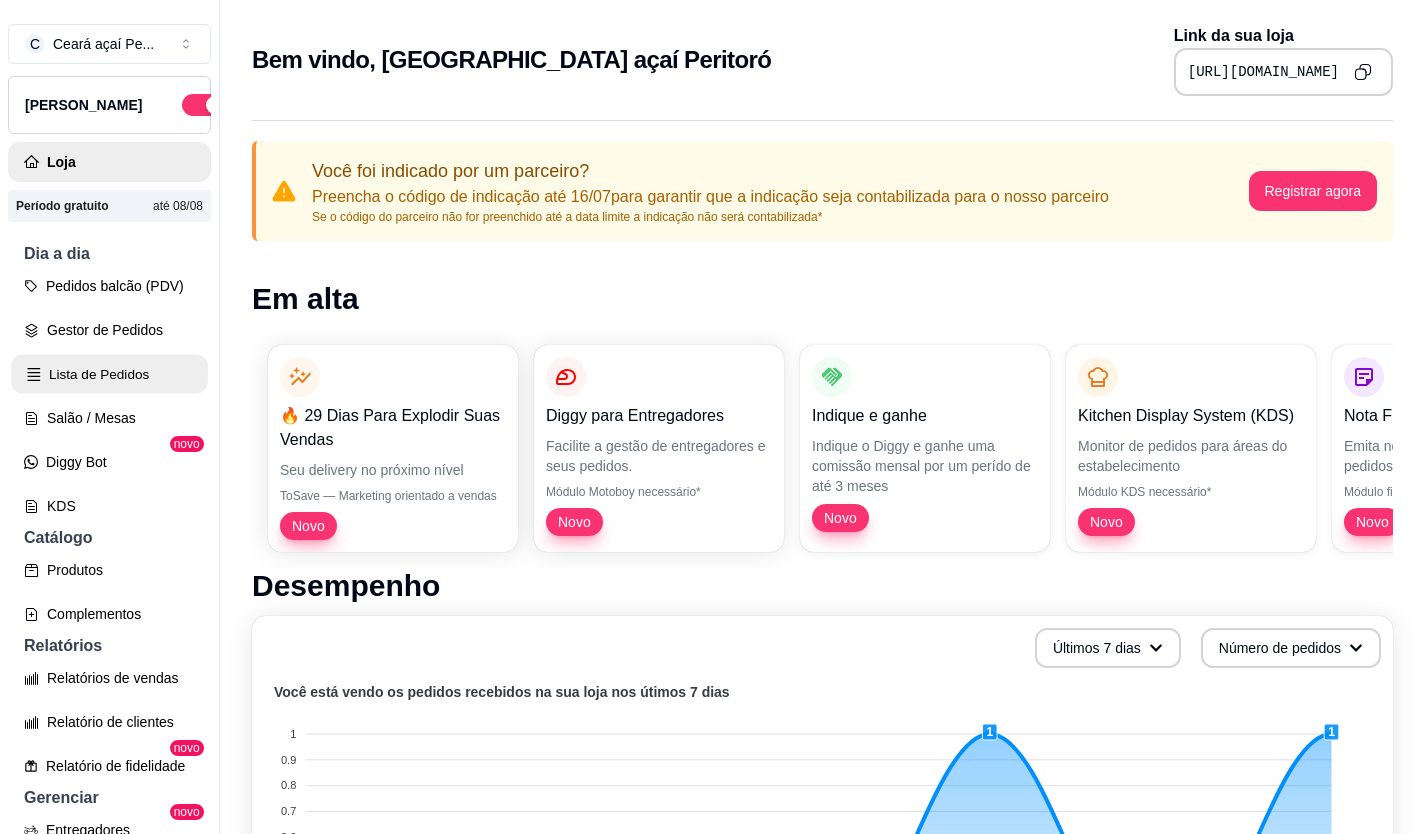 click on "Lista de Pedidos" at bounding box center [109, 374] 